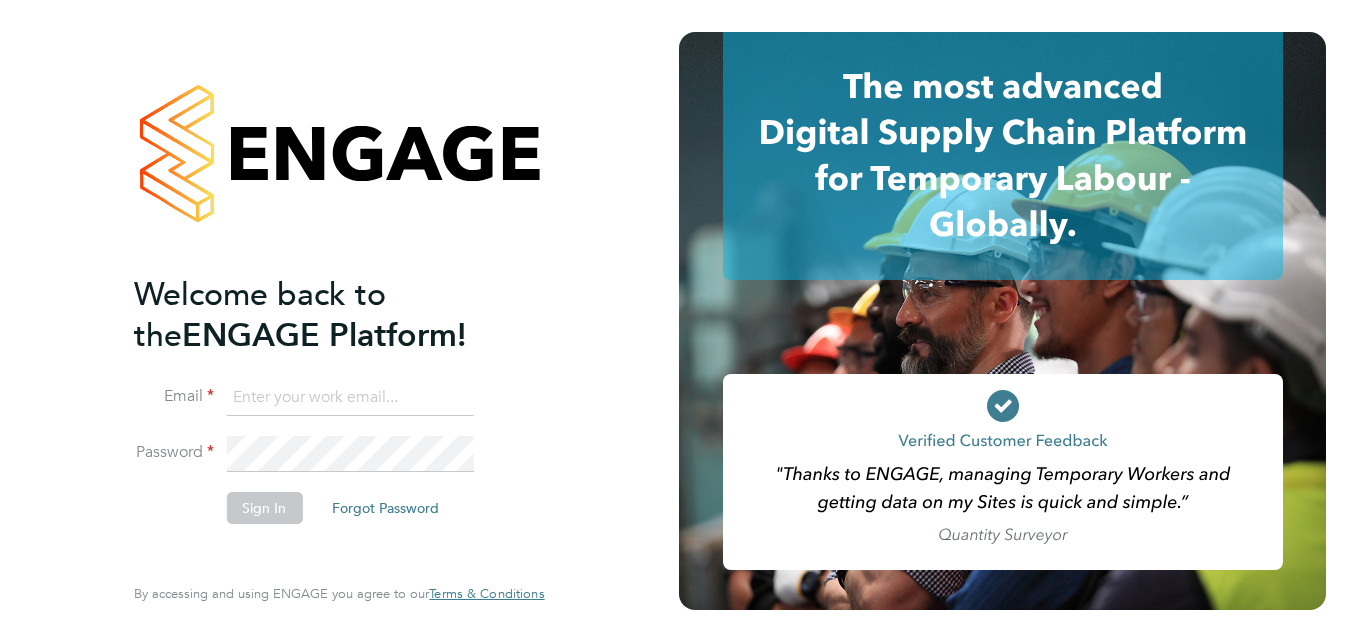 scroll, scrollTop: 0, scrollLeft: 0, axis: both 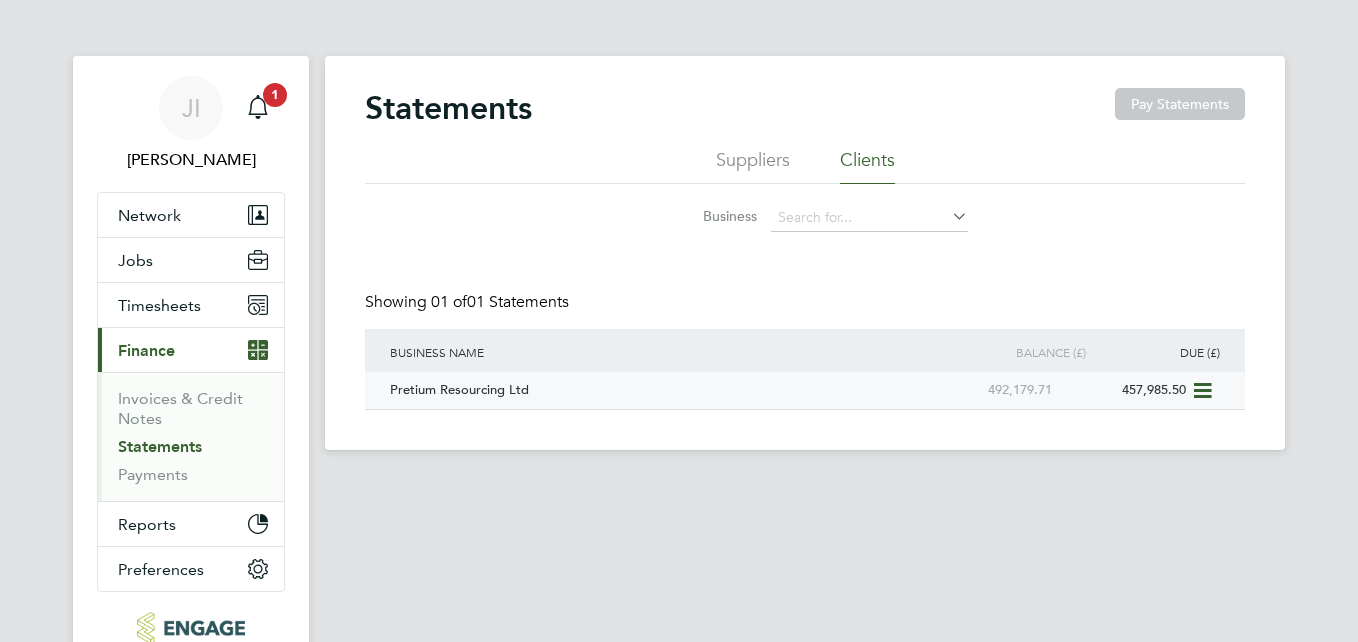 click on "457,985.50" 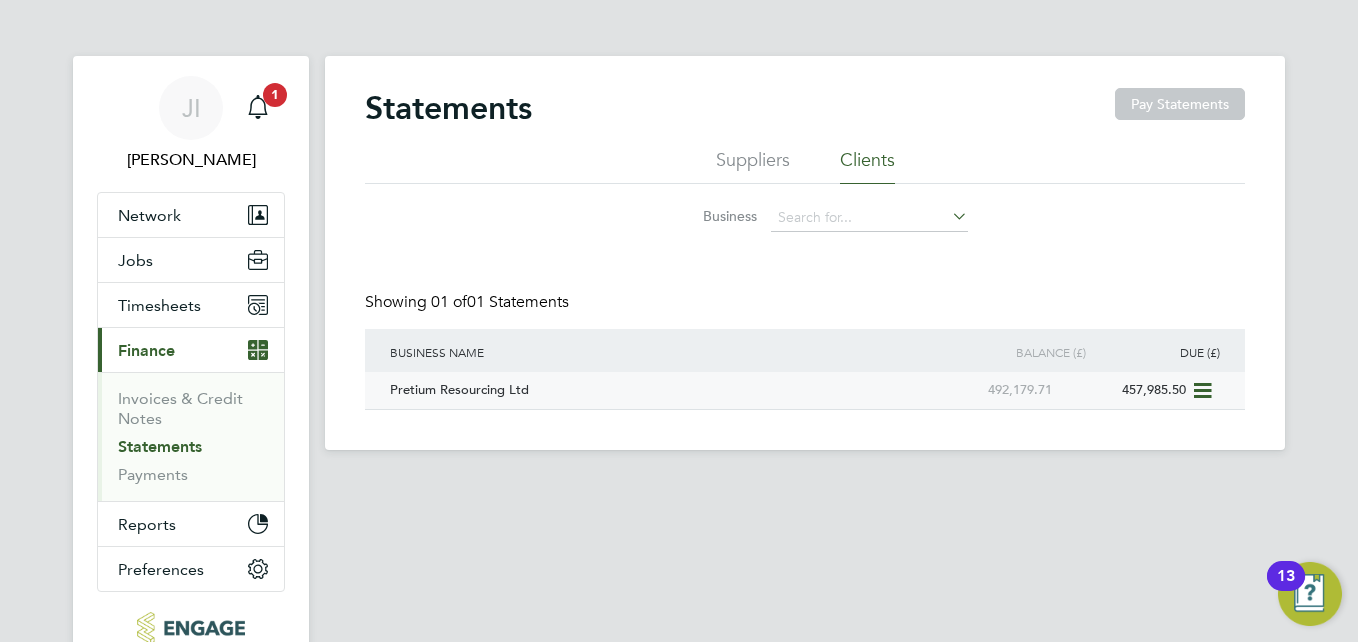 click on "457,985.50" 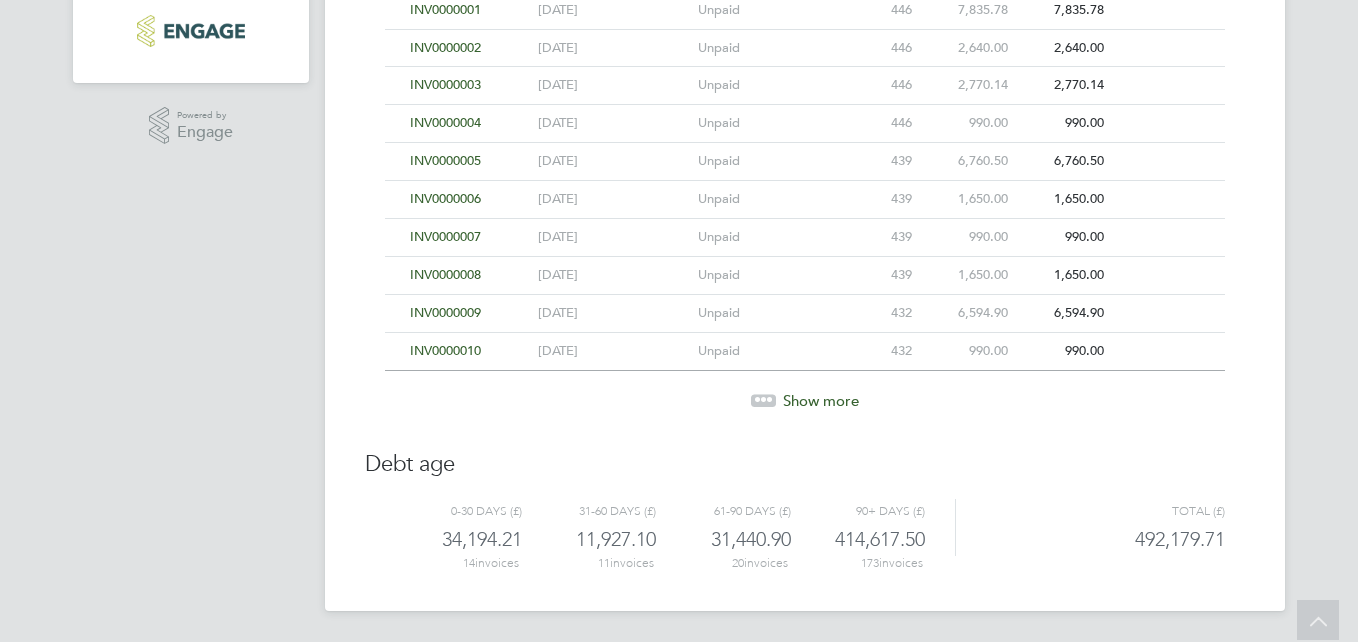 scroll, scrollTop: 0, scrollLeft: 0, axis: both 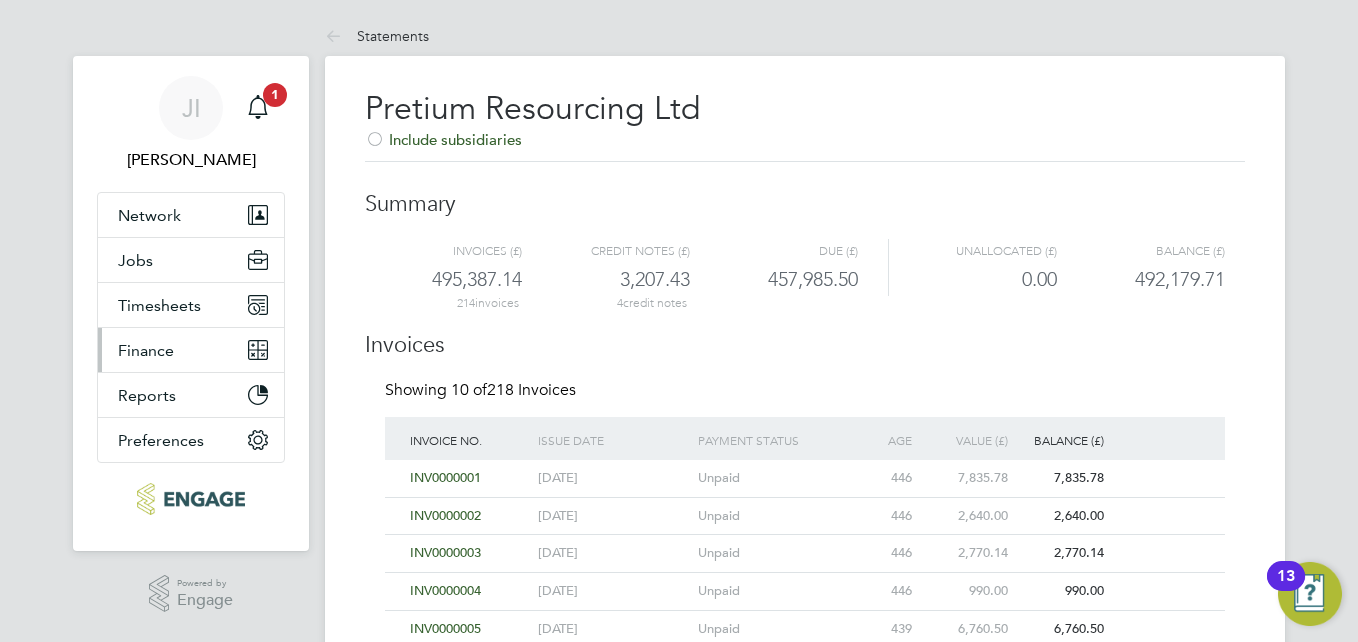 click on "Finance" at bounding box center [146, 350] 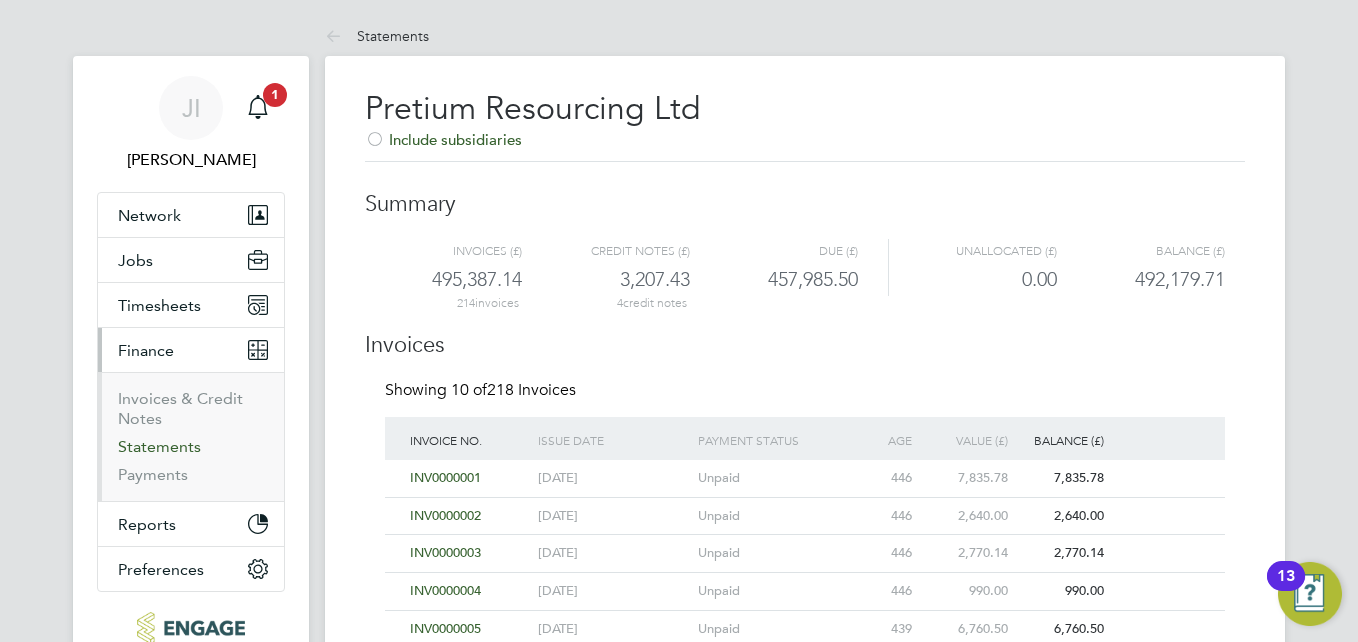 click on "Statements" at bounding box center (159, 446) 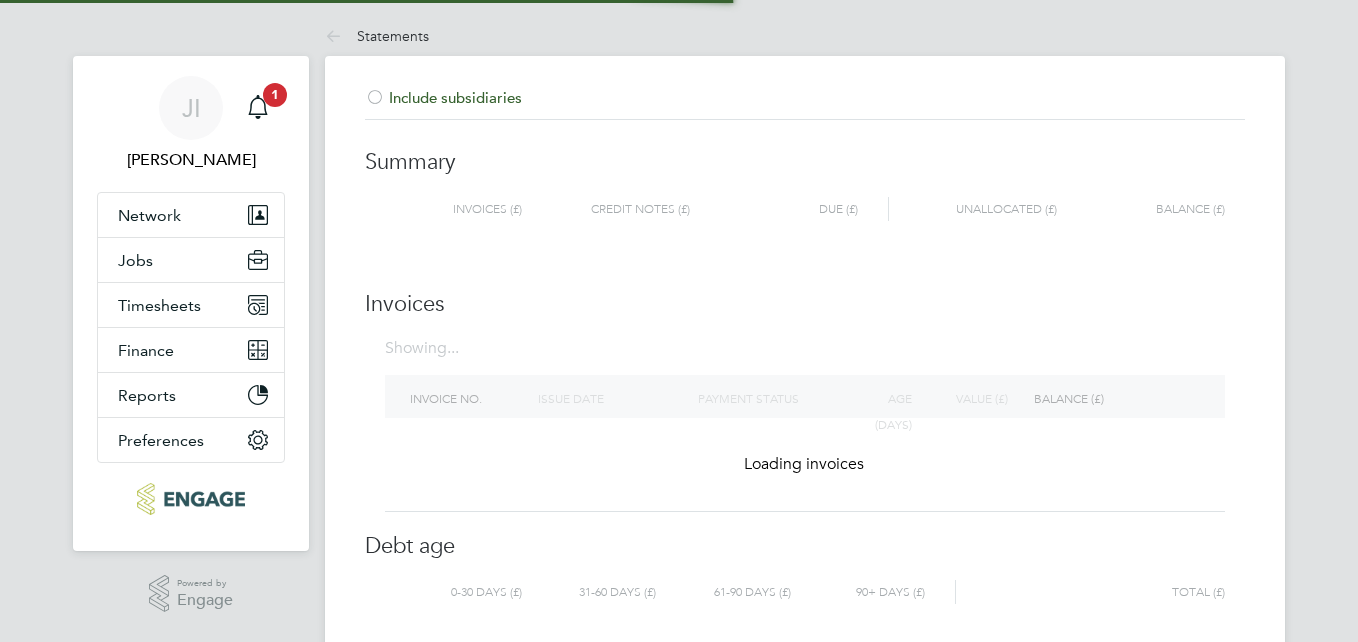 scroll, scrollTop: 0, scrollLeft: 0, axis: both 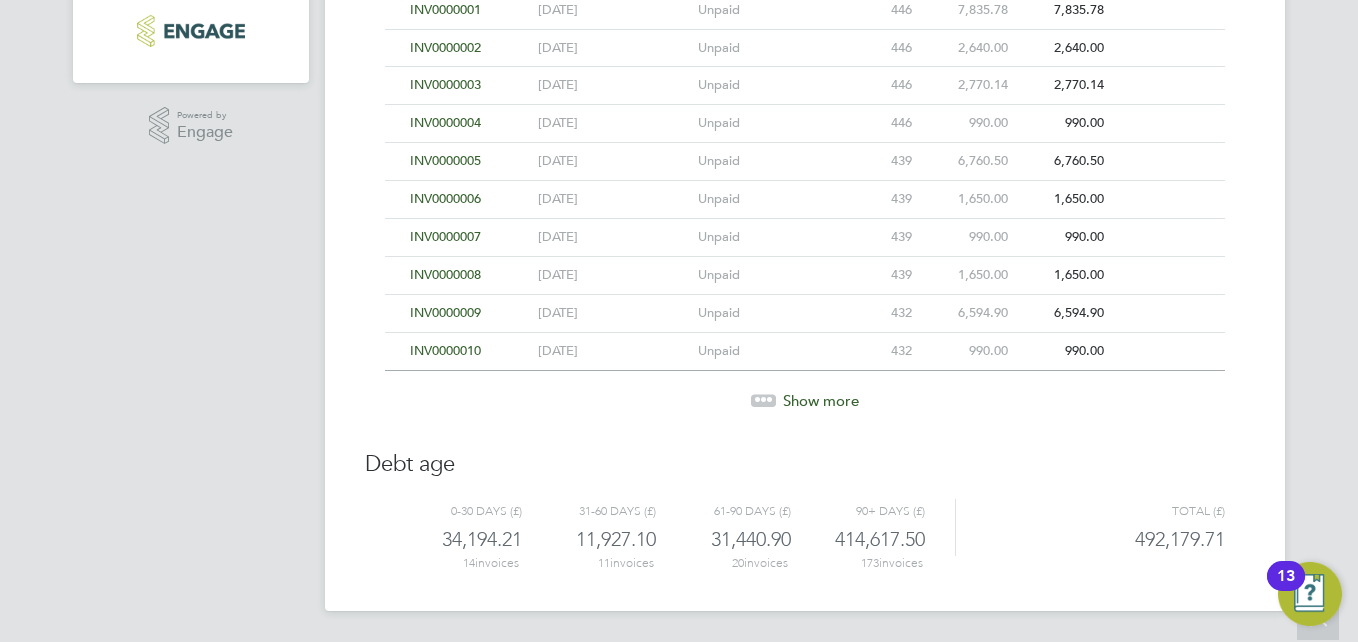 click 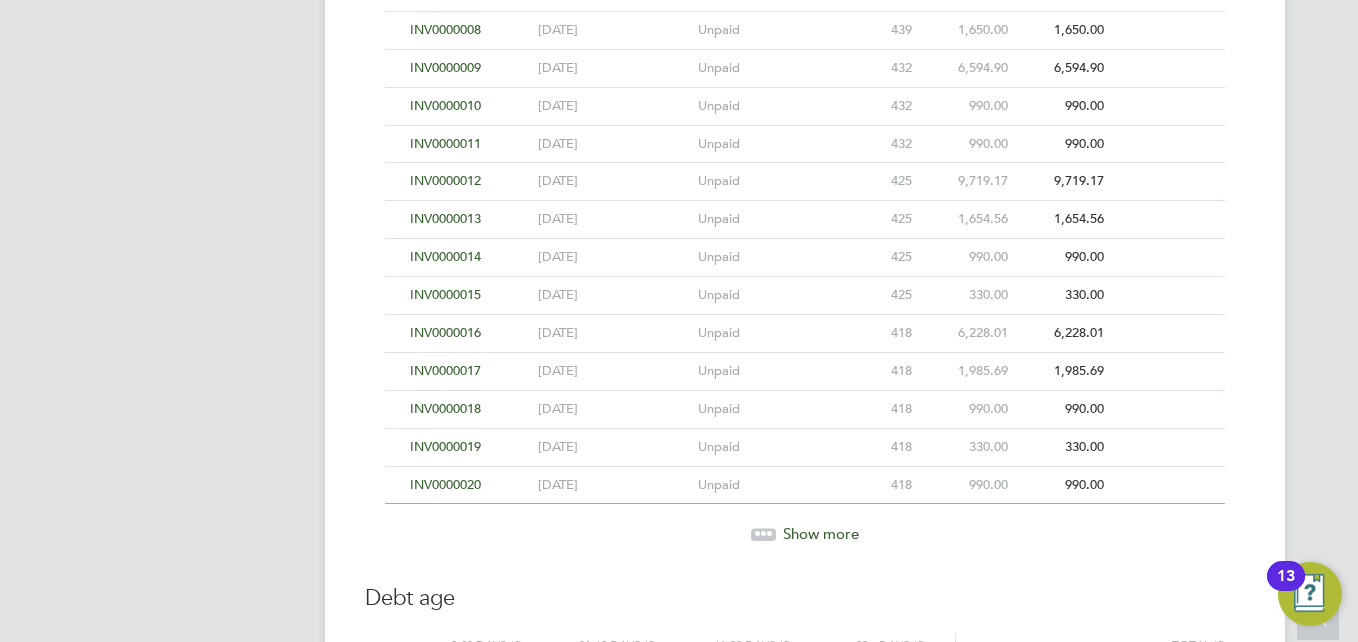 scroll, scrollTop: 847, scrollLeft: 0, axis: vertical 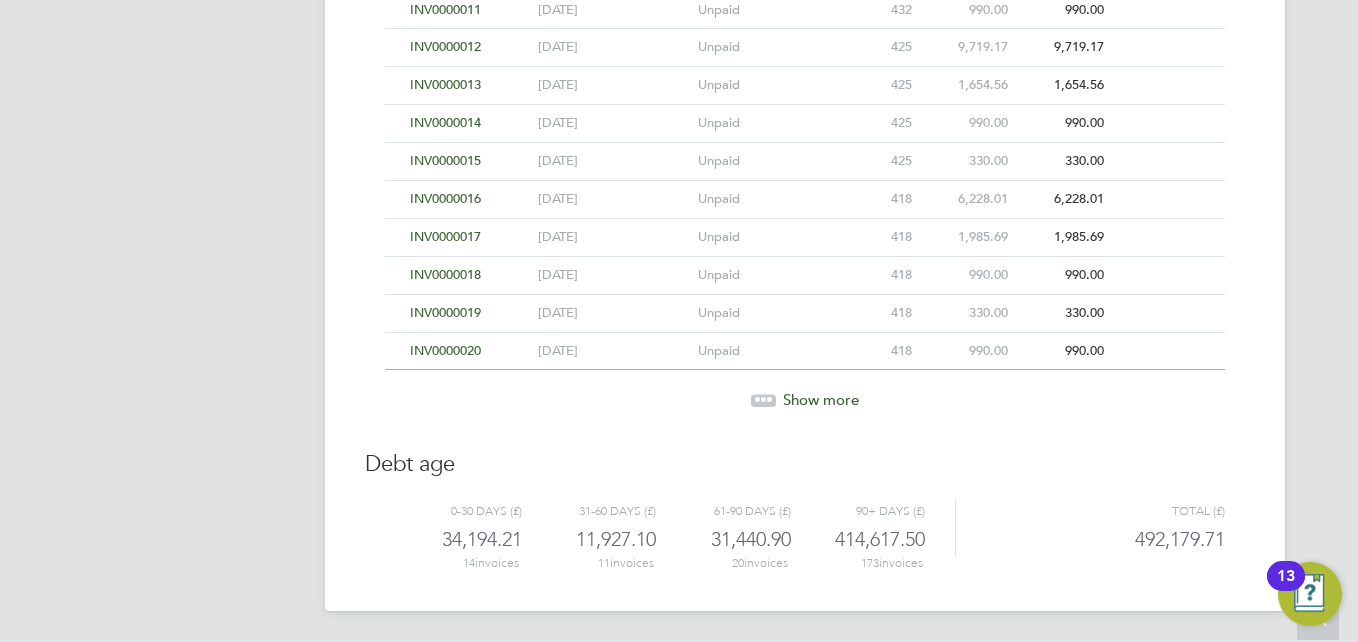 click 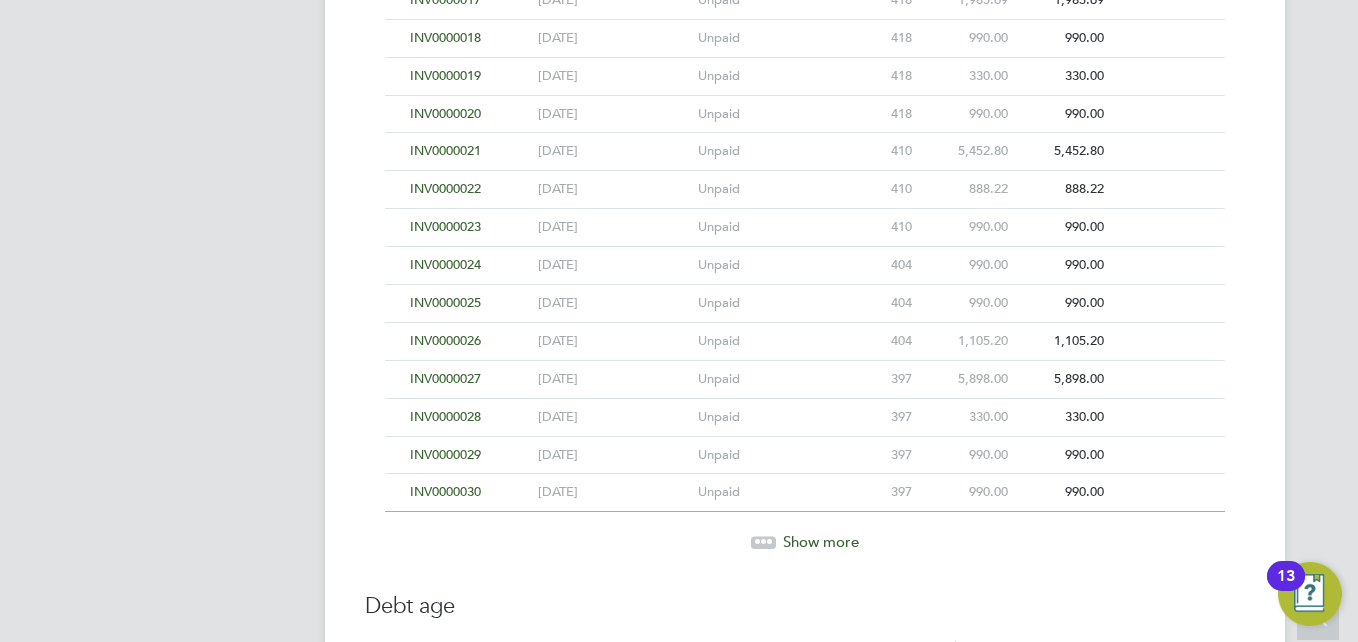 scroll, scrollTop: 1226, scrollLeft: 0, axis: vertical 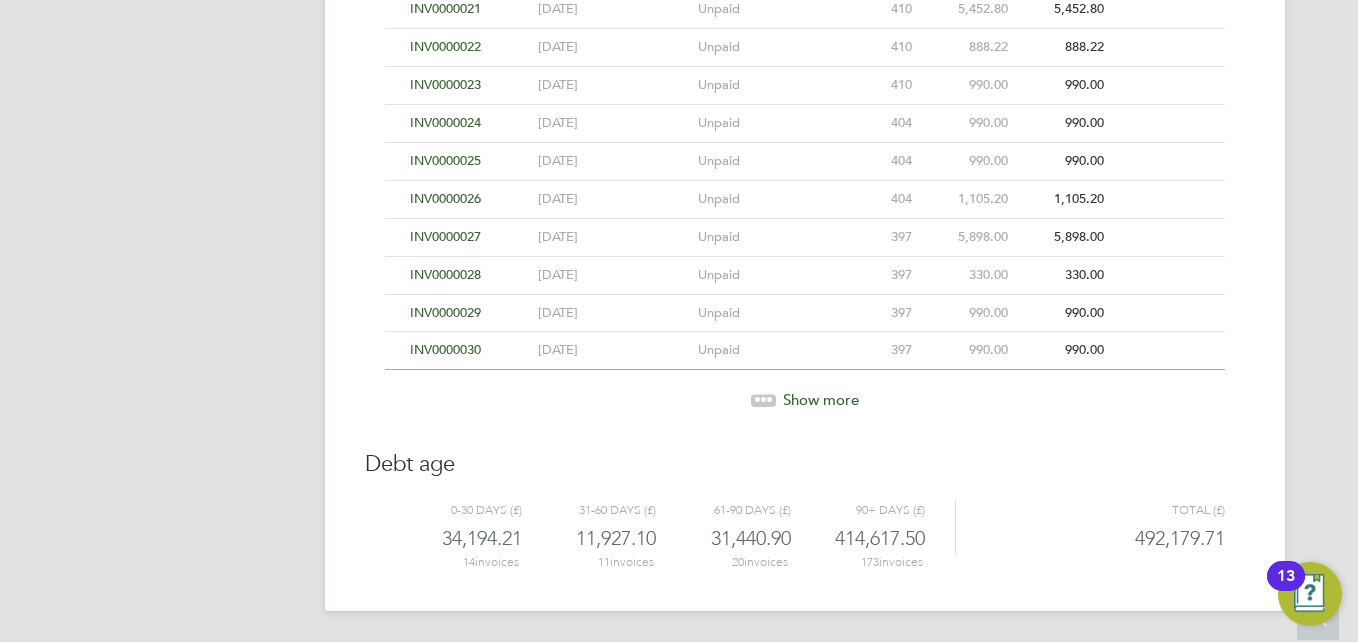 click 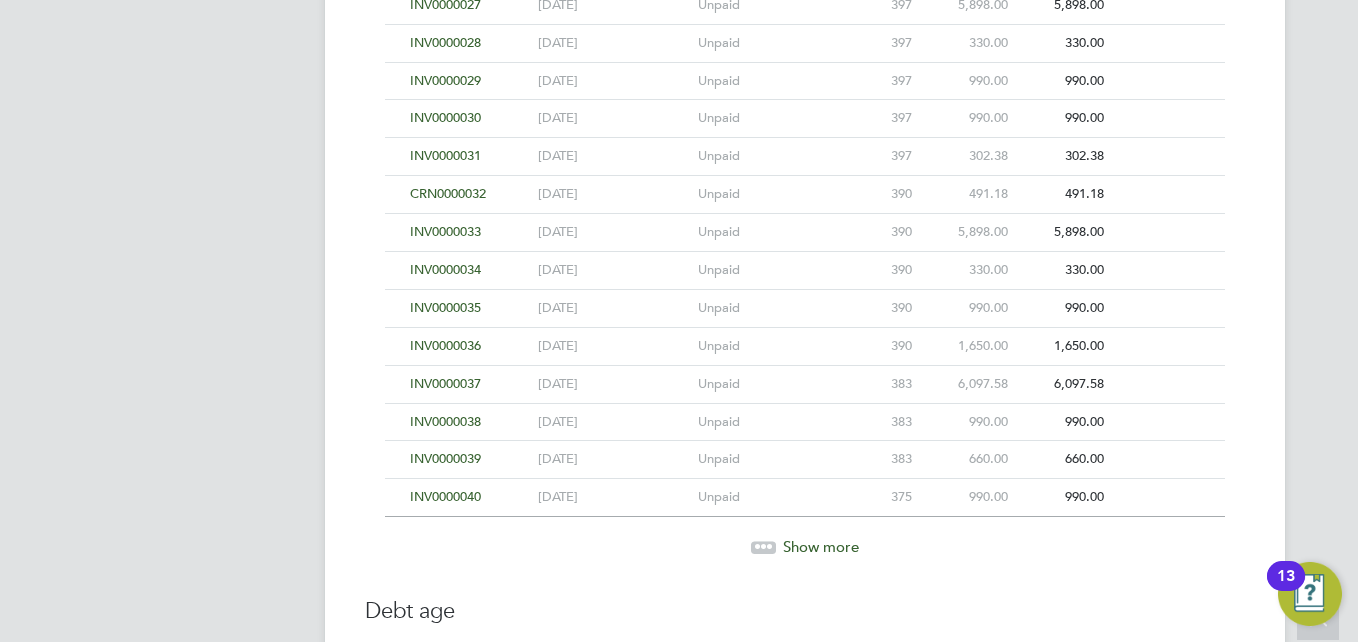 scroll, scrollTop: 1605, scrollLeft: 0, axis: vertical 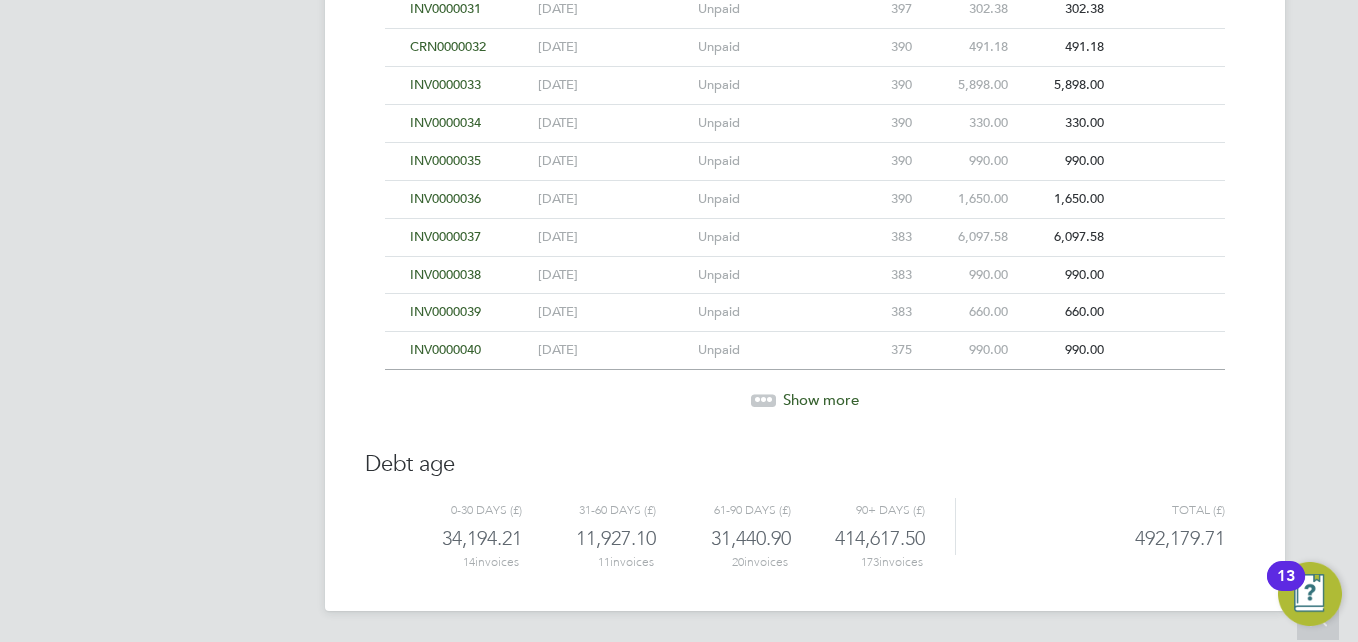 click 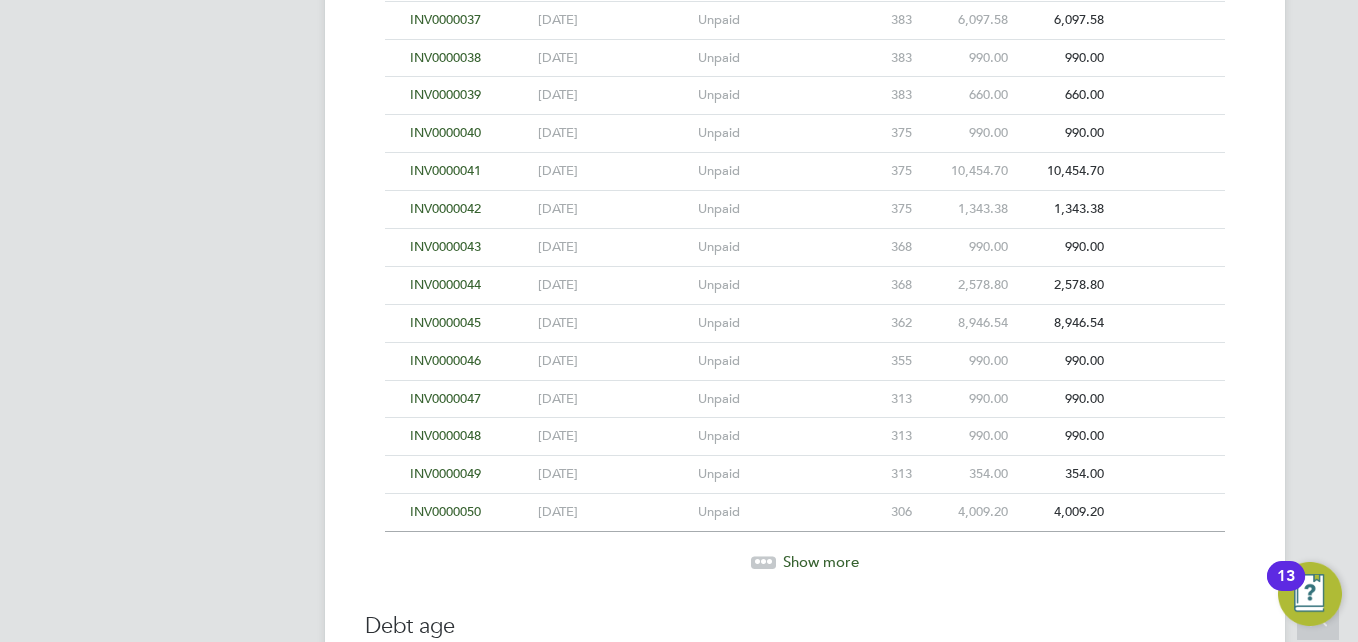 scroll, scrollTop: 1984, scrollLeft: 0, axis: vertical 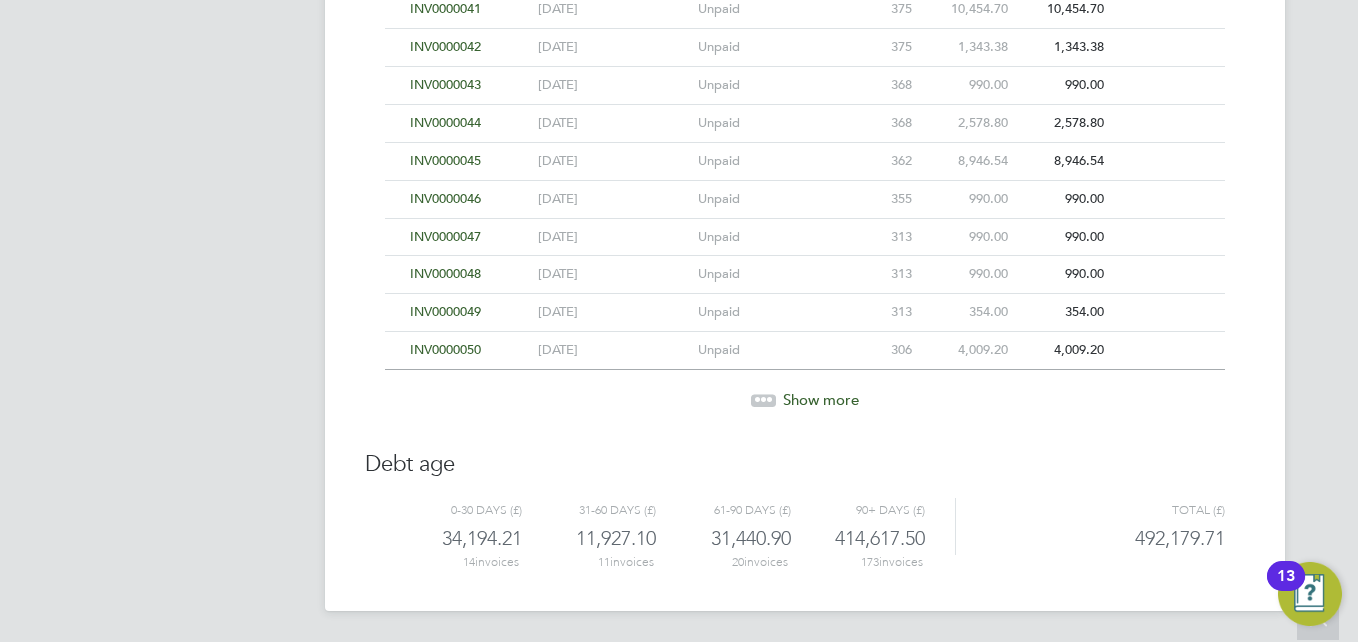 click 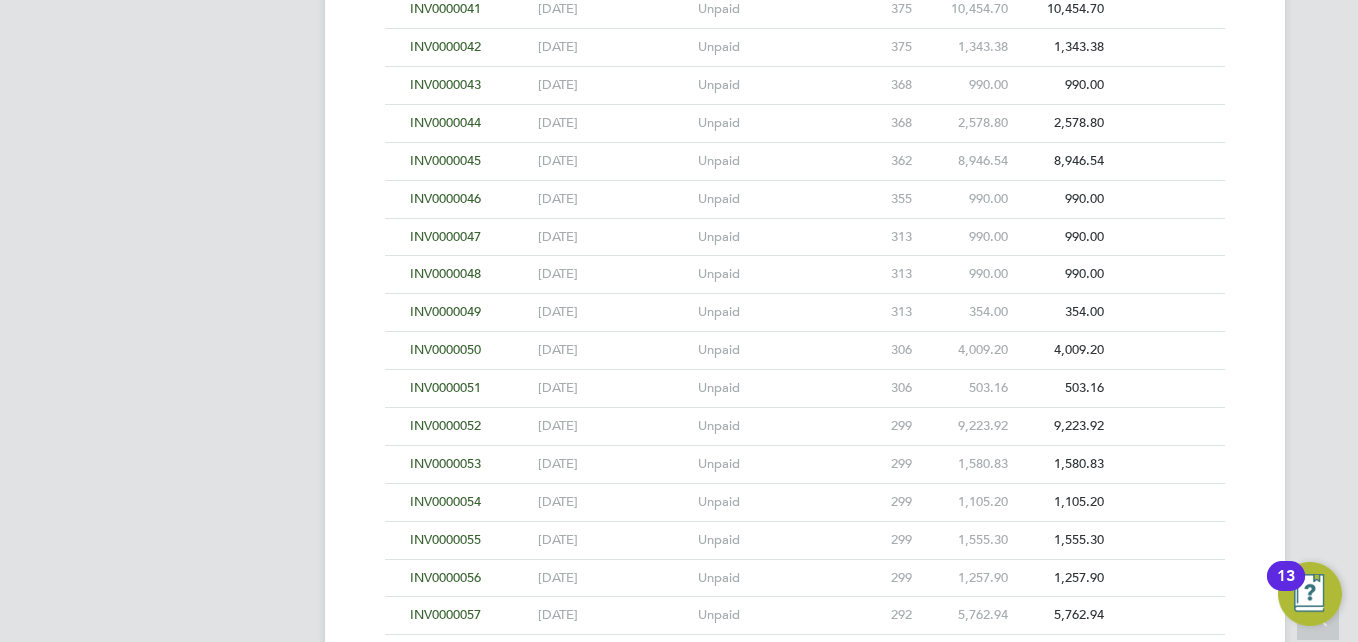 scroll, scrollTop: 2363, scrollLeft: 0, axis: vertical 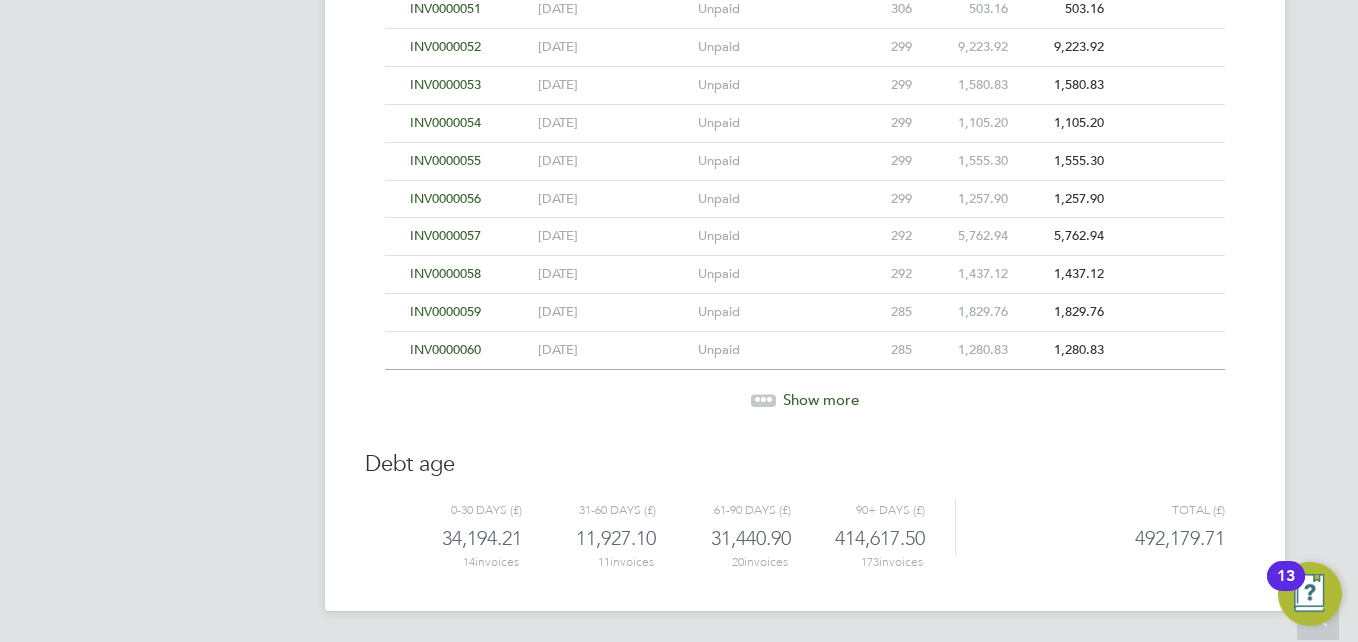 click 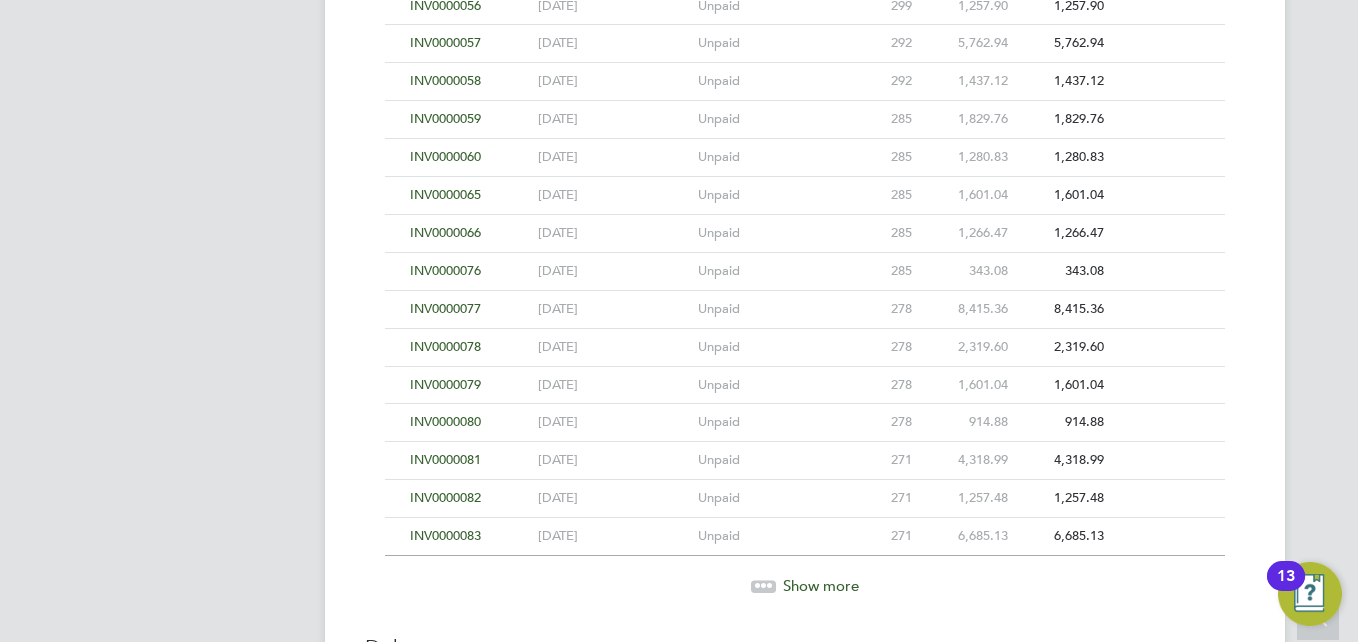 scroll, scrollTop: 2742, scrollLeft: 0, axis: vertical 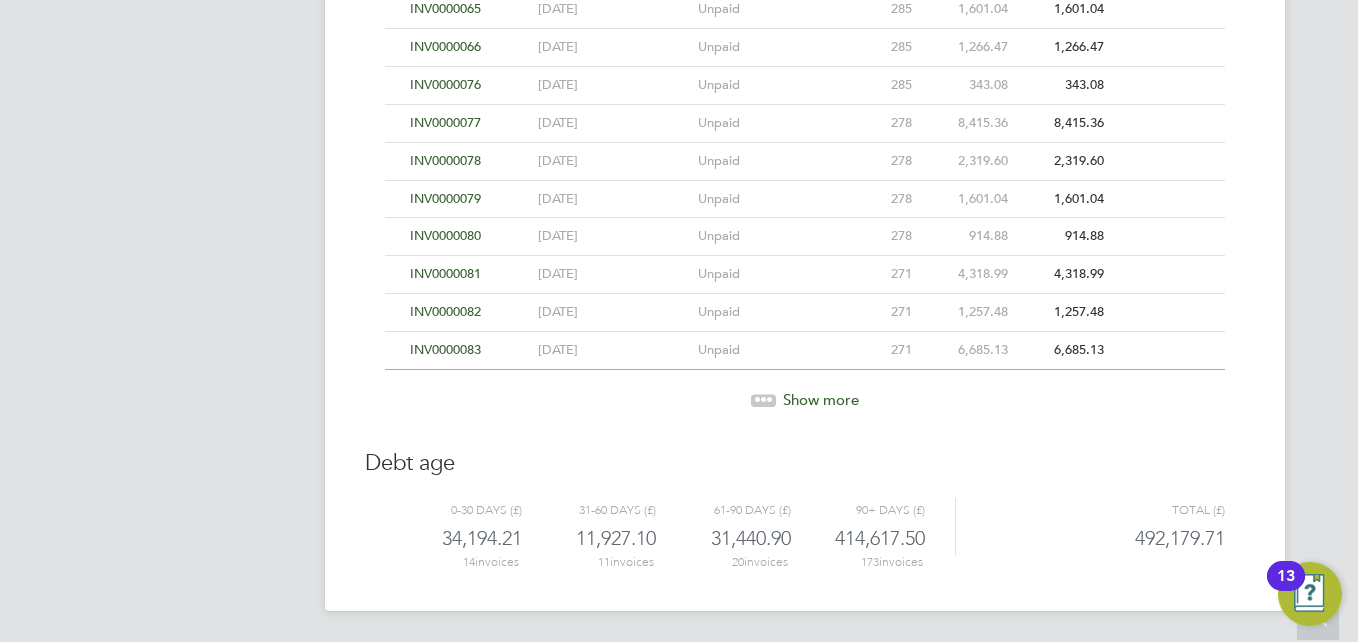 click 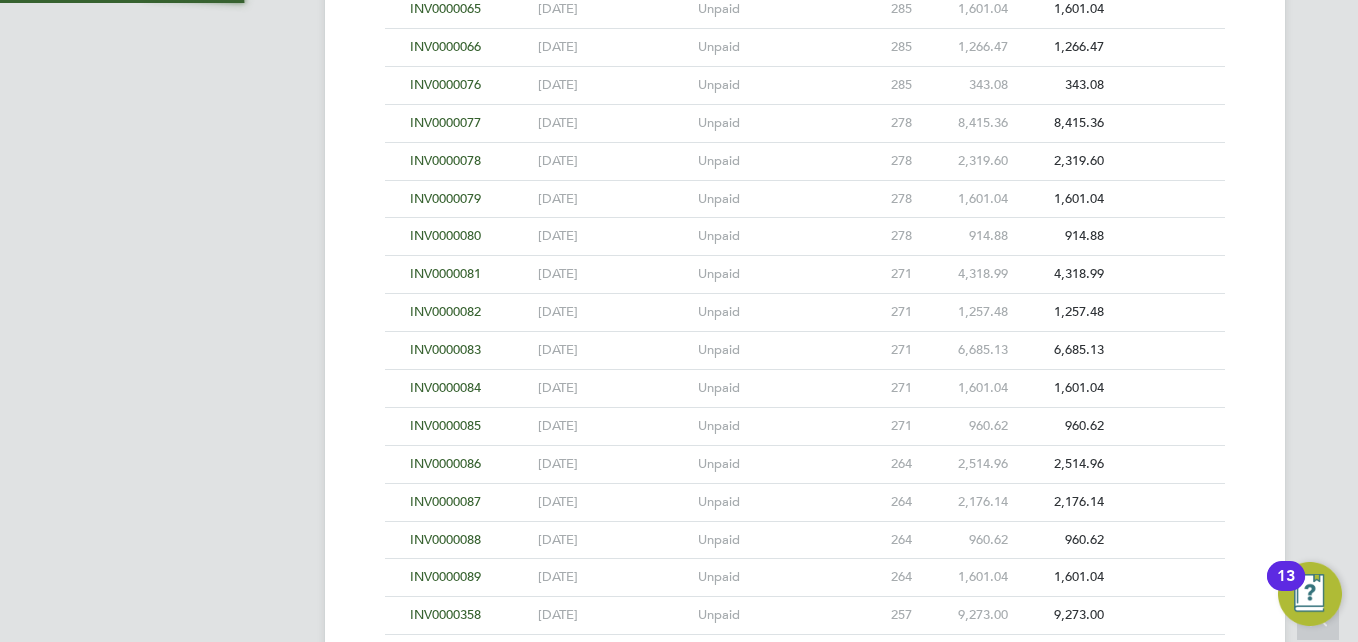 scroll, scrollTop: 3121, scrollLeft: 0, axis: vertical 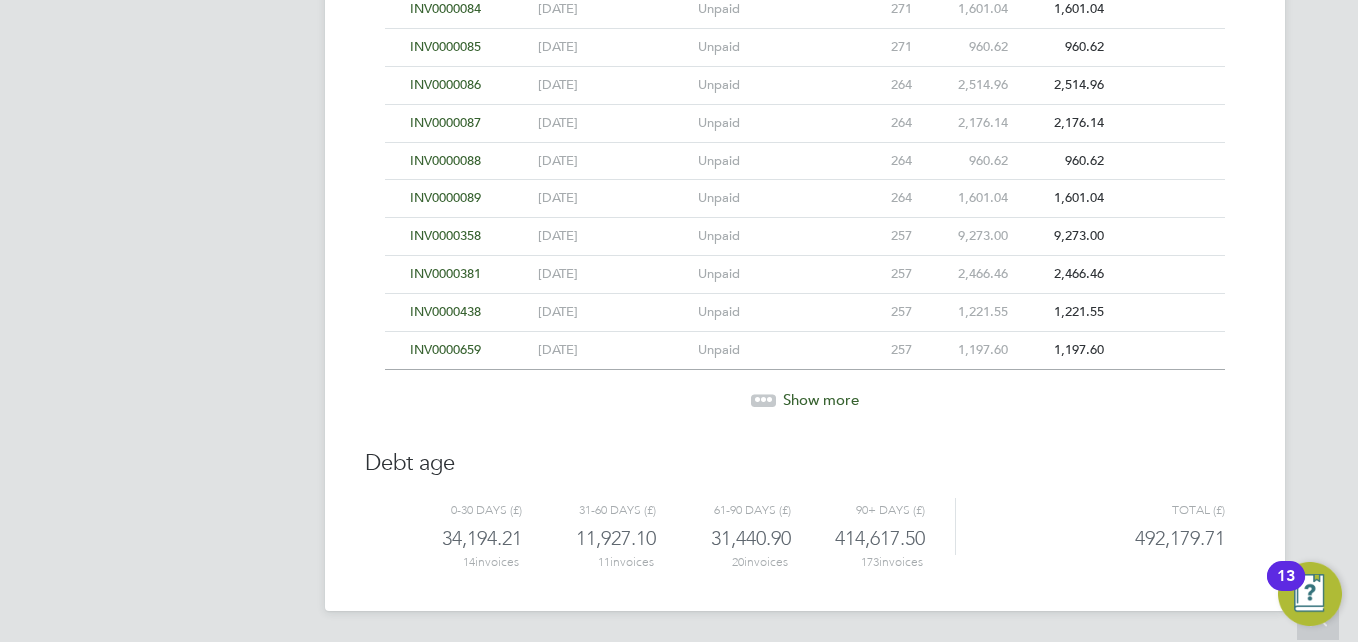click 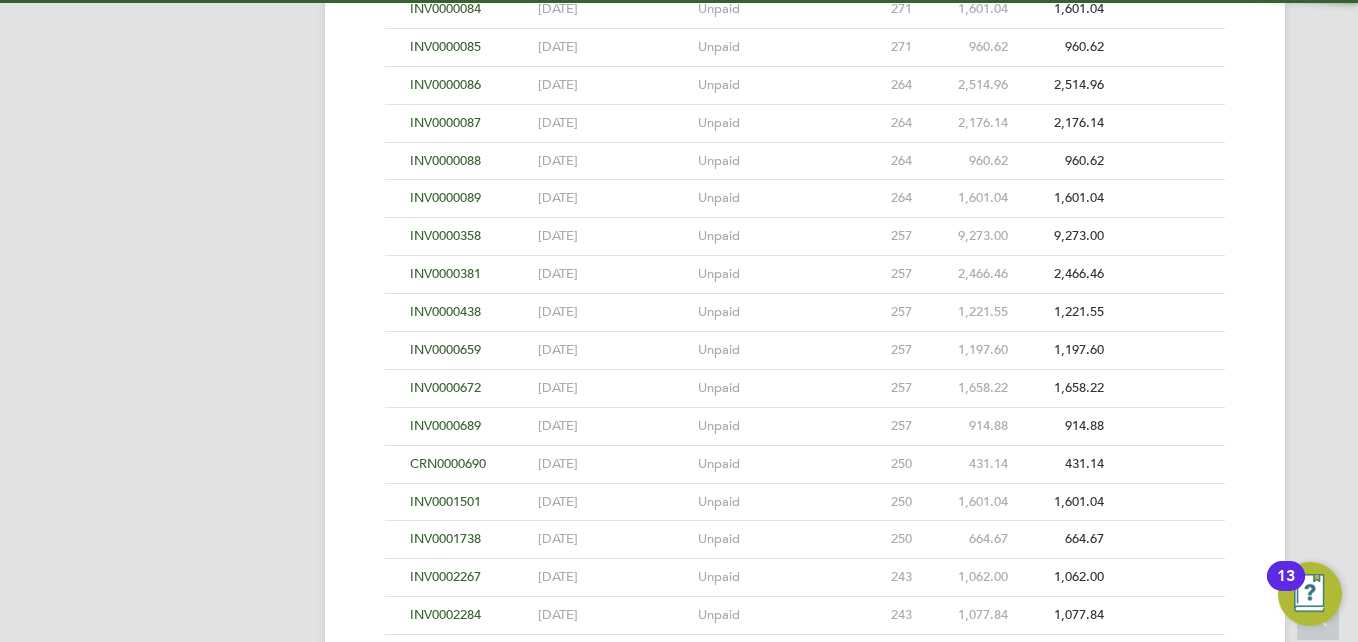 scroll, scrollTop: 3499, scrollLeft: 0, axis: vertical 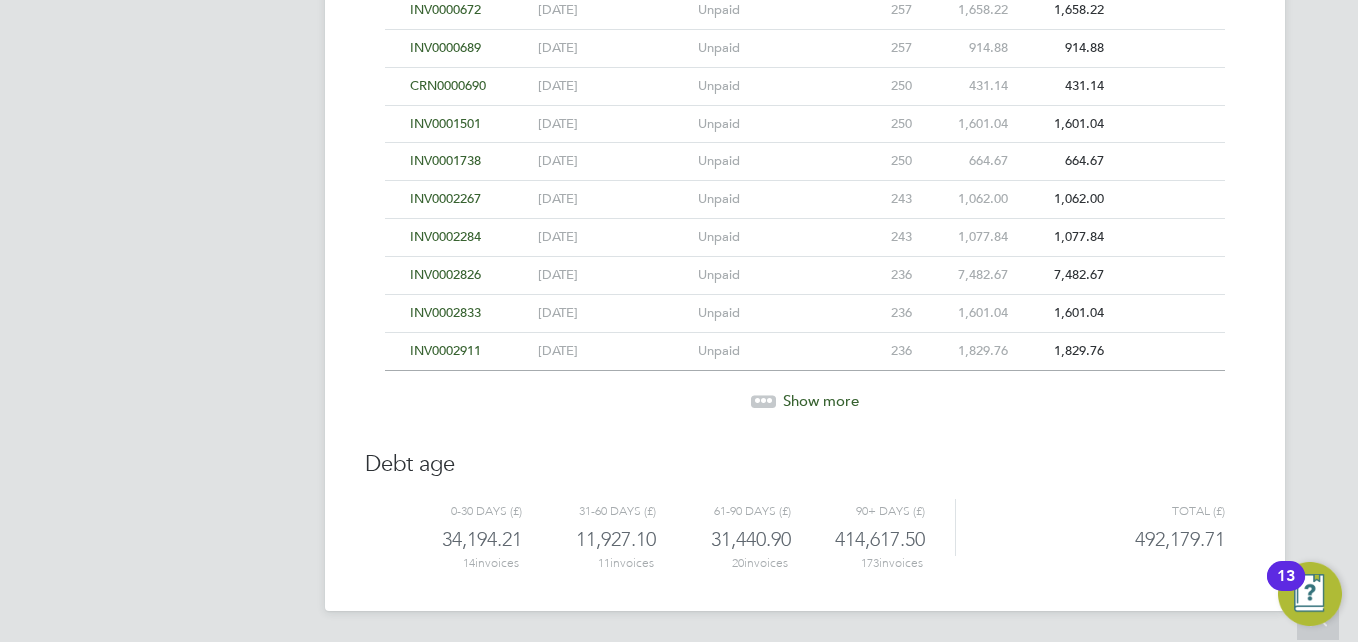 click 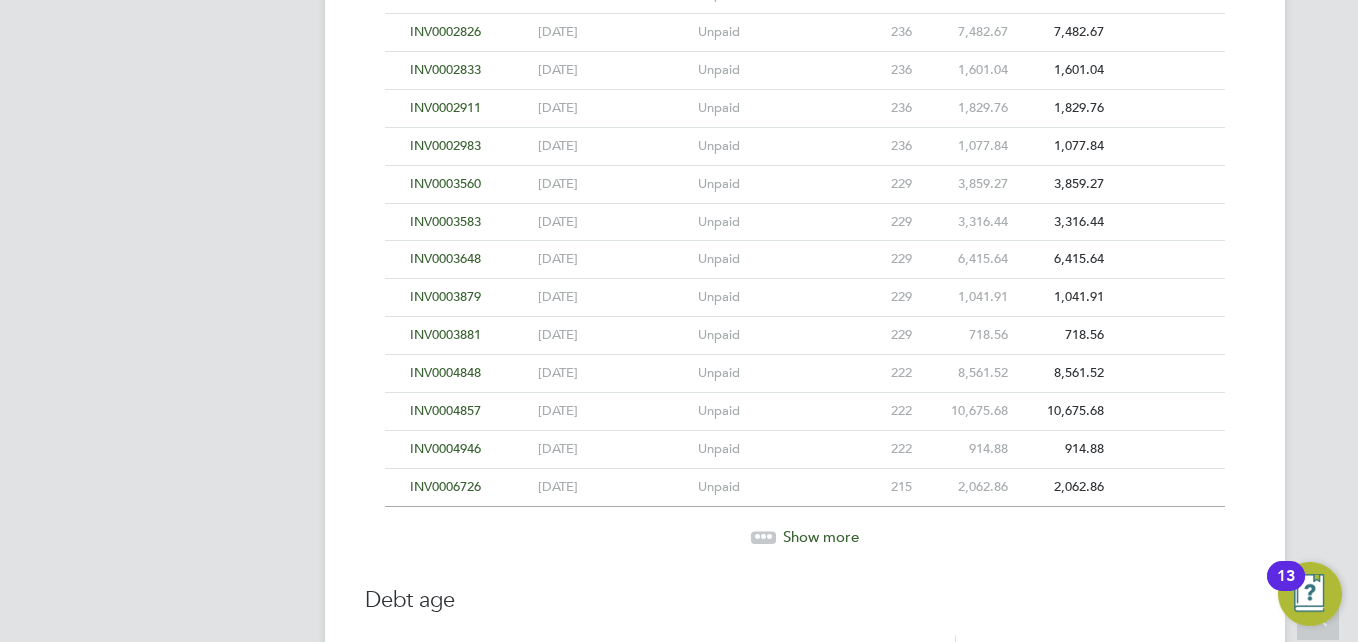 scroll, scrollTop: 3878, scrollLeft: 0, axis: vertical 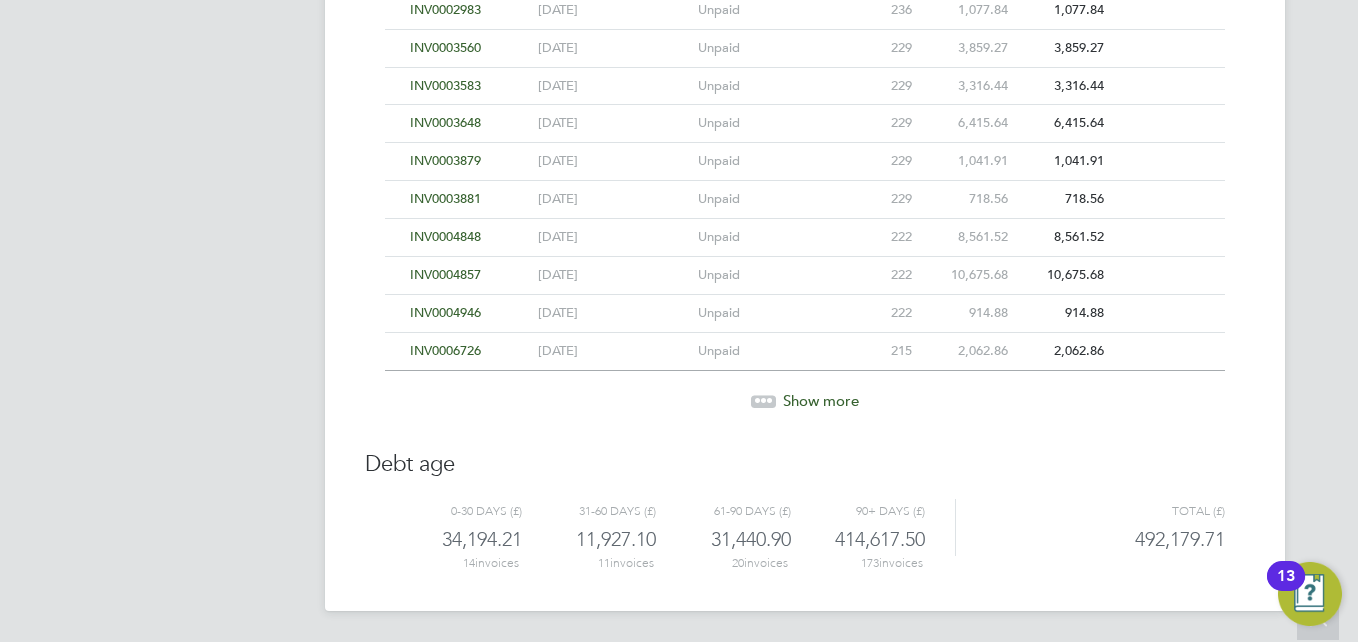 click 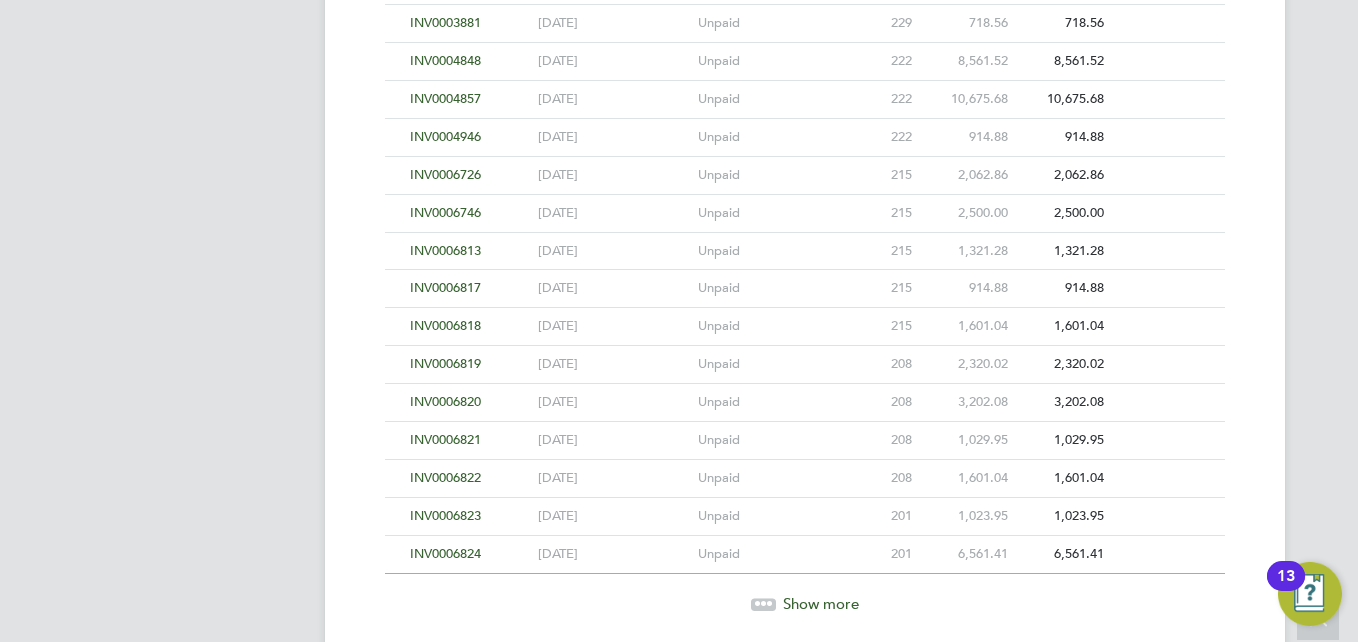 scroll, scrollTop: 4257, scrollLeft: 0, axis: vertical 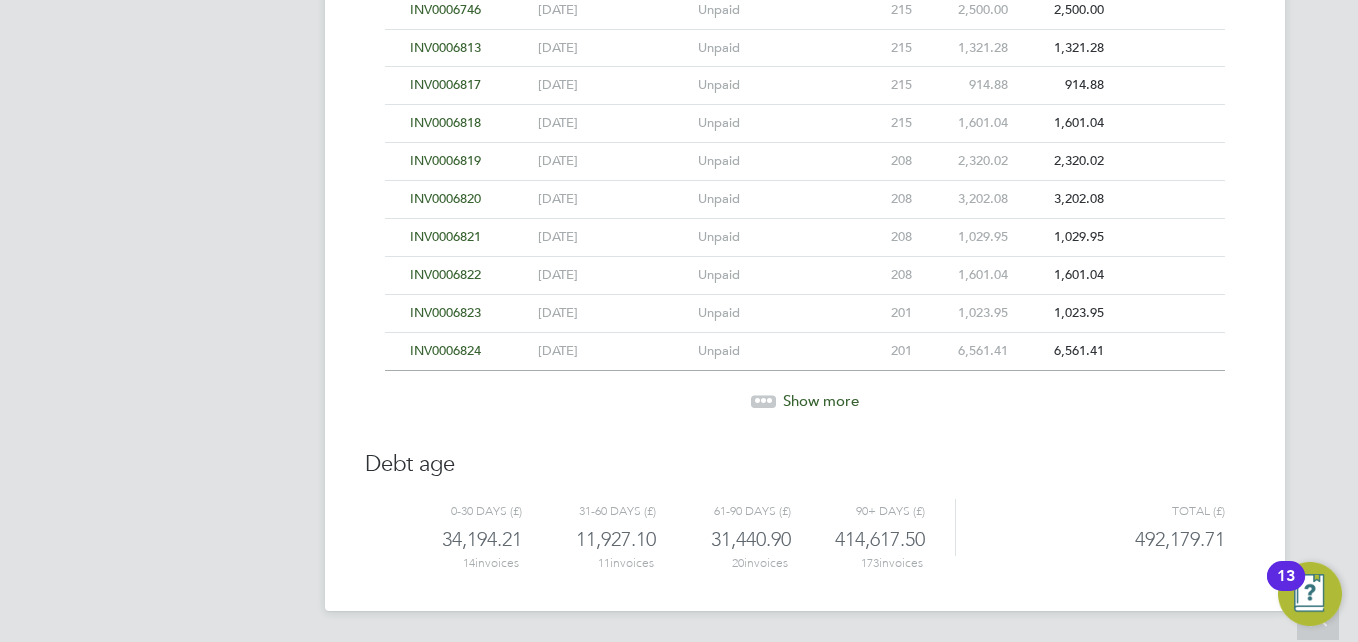 click 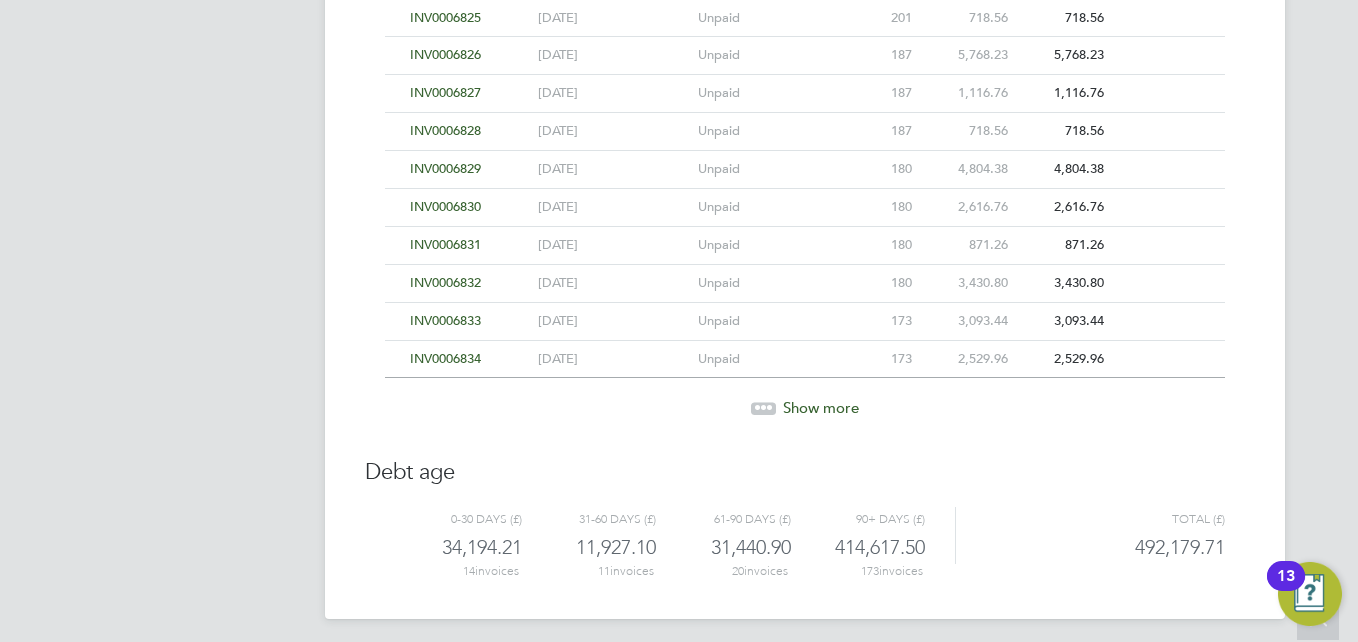 scroll, scrollTop: 4636, scrollLeft: 0, axis: vertical 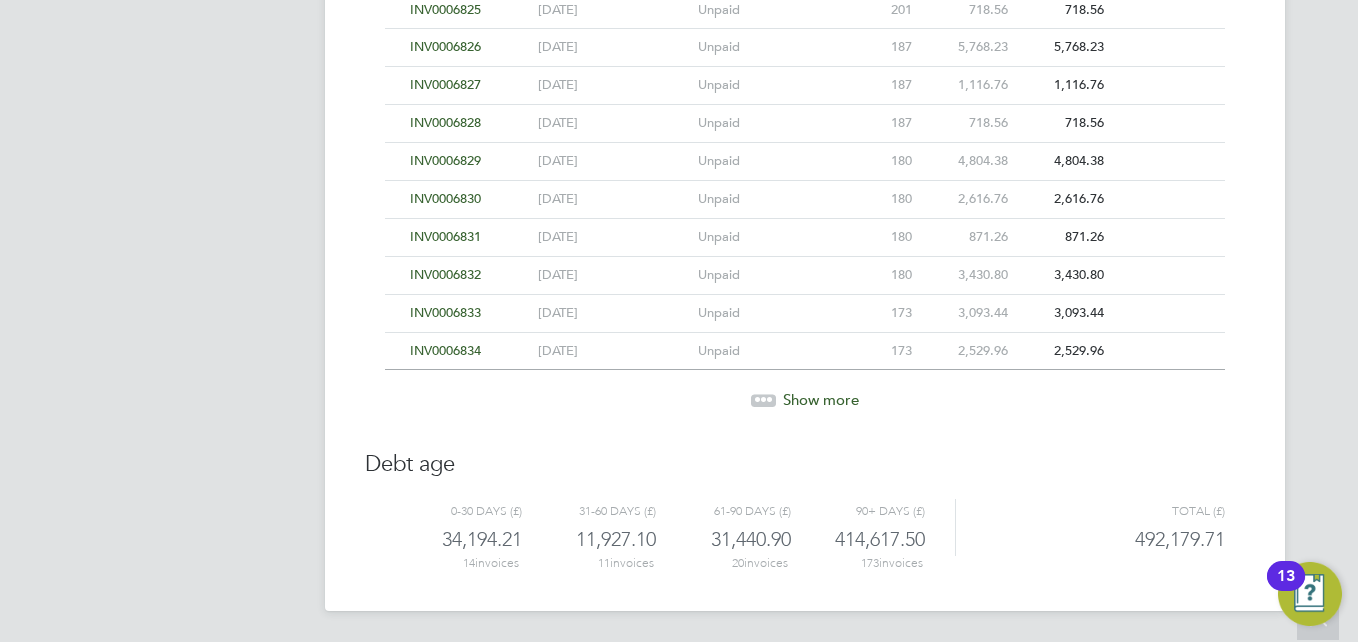click 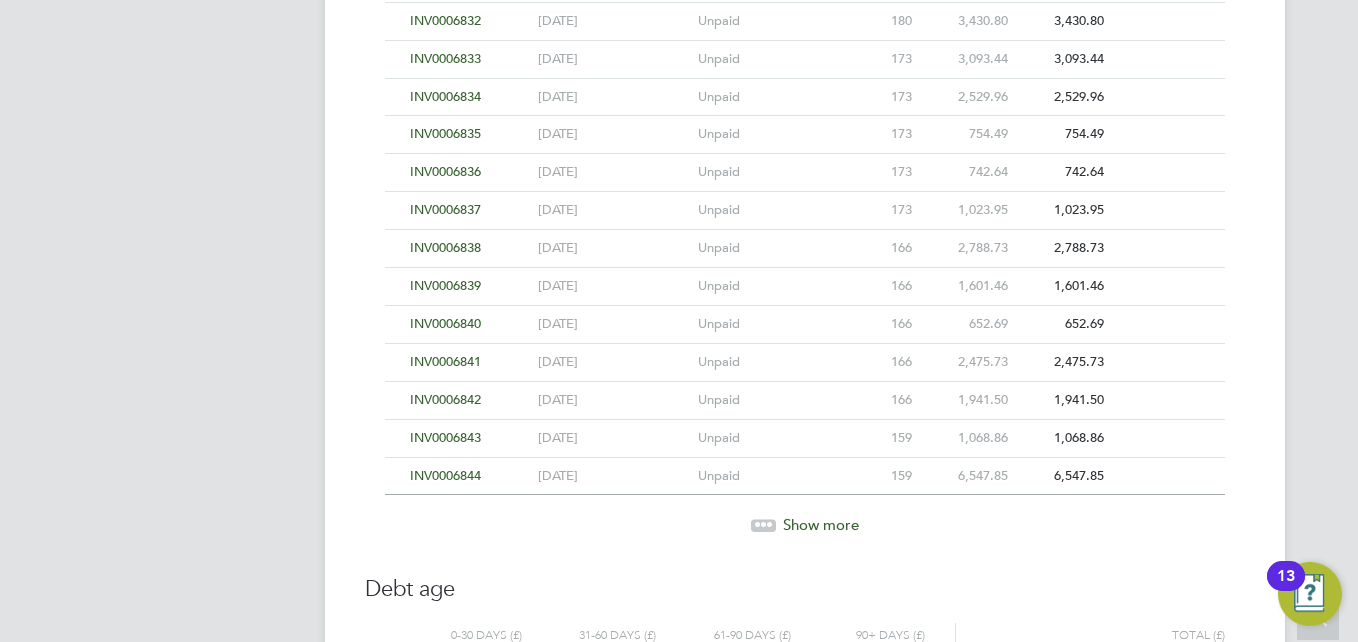 scroll, scrollTop: 5015, scrollLeft: 0, axis: vertical 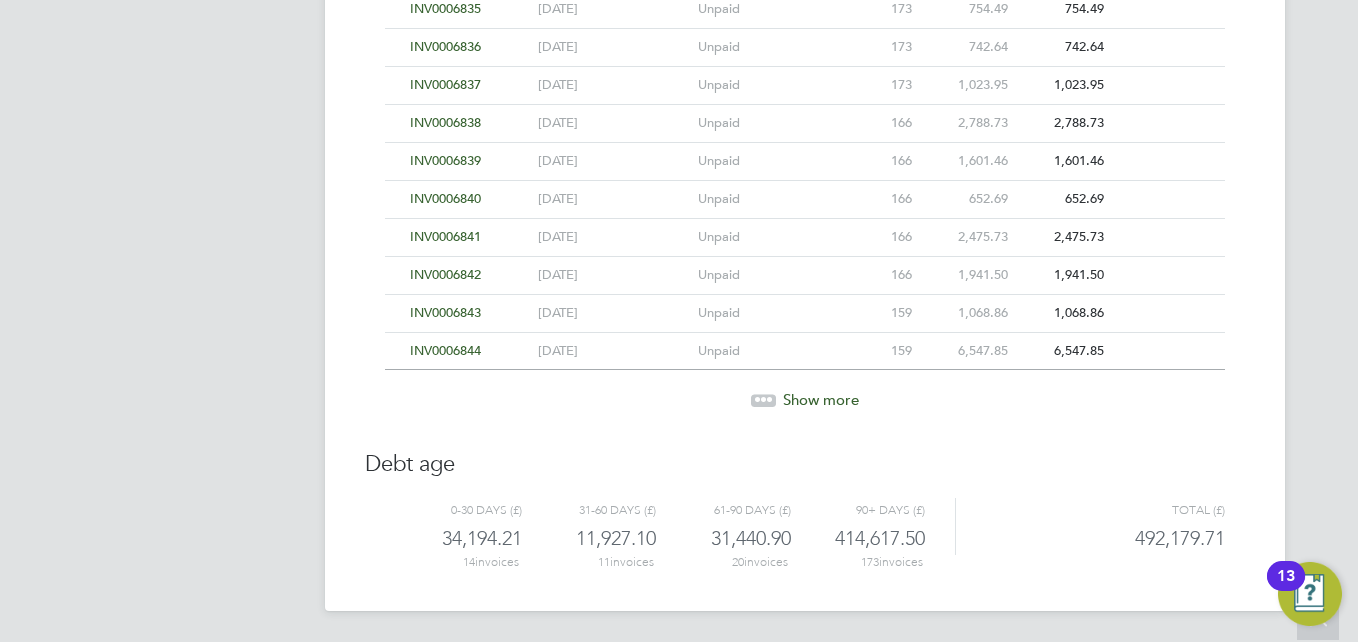click 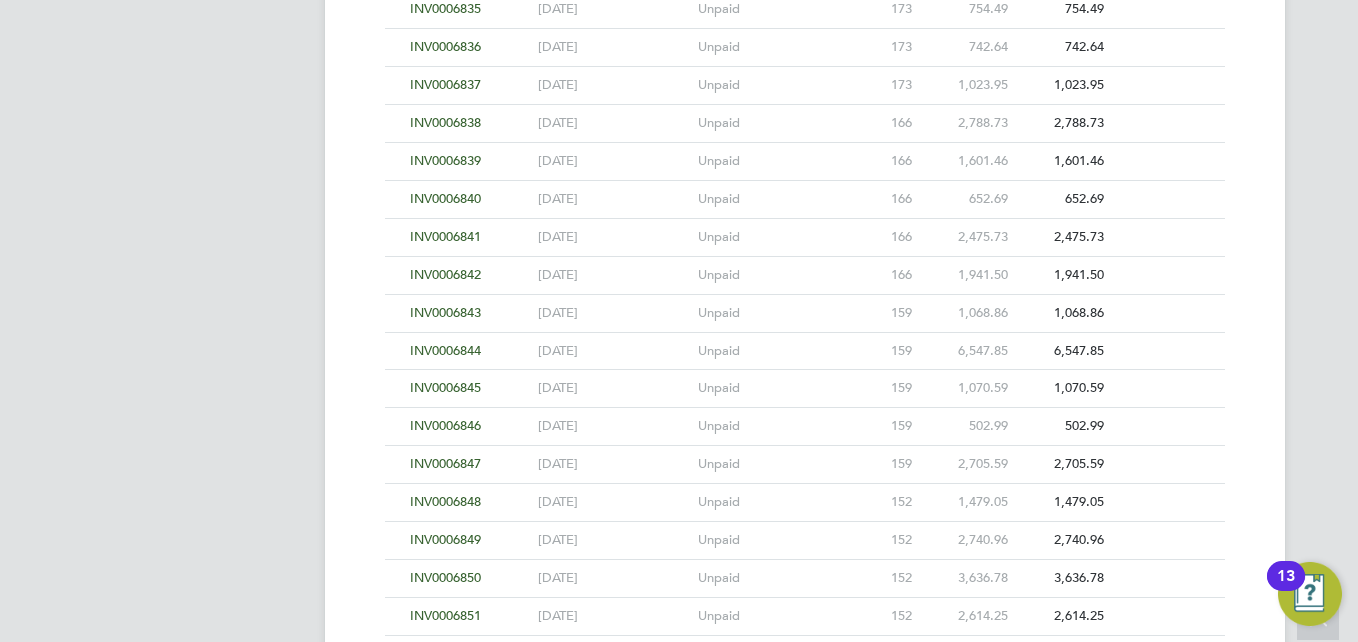 scroll, scrollTop: 5394, scrollLeft: 0, axis: vertical 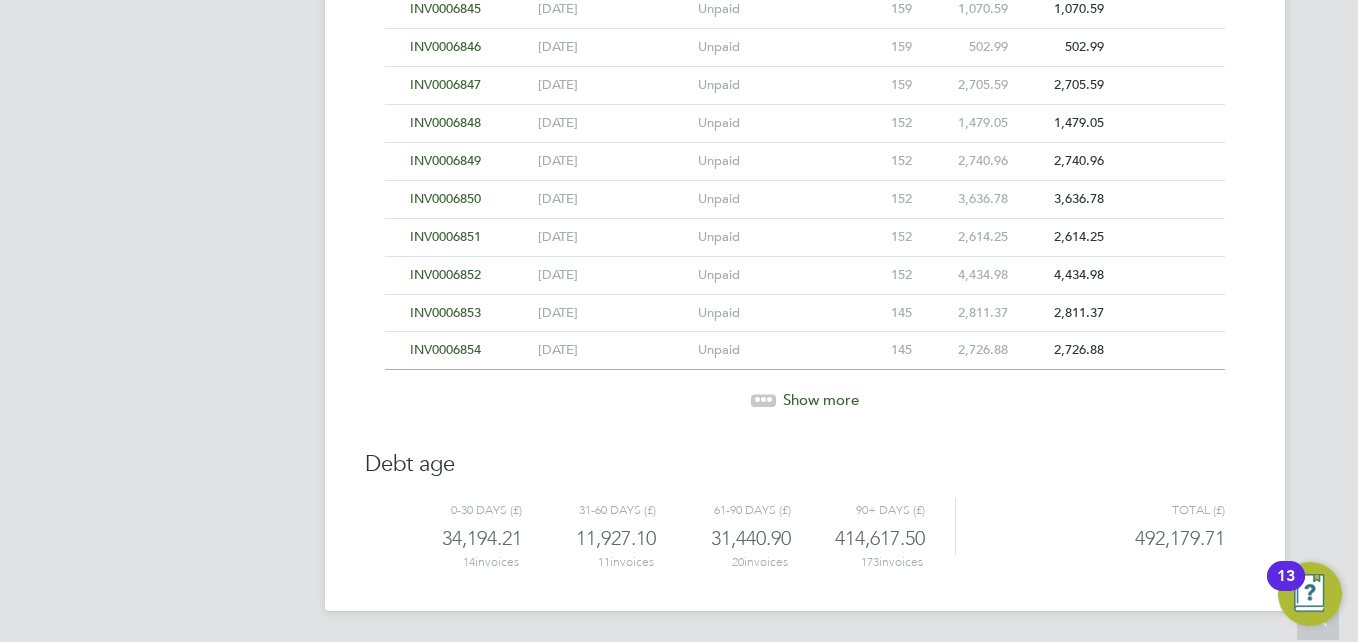 click 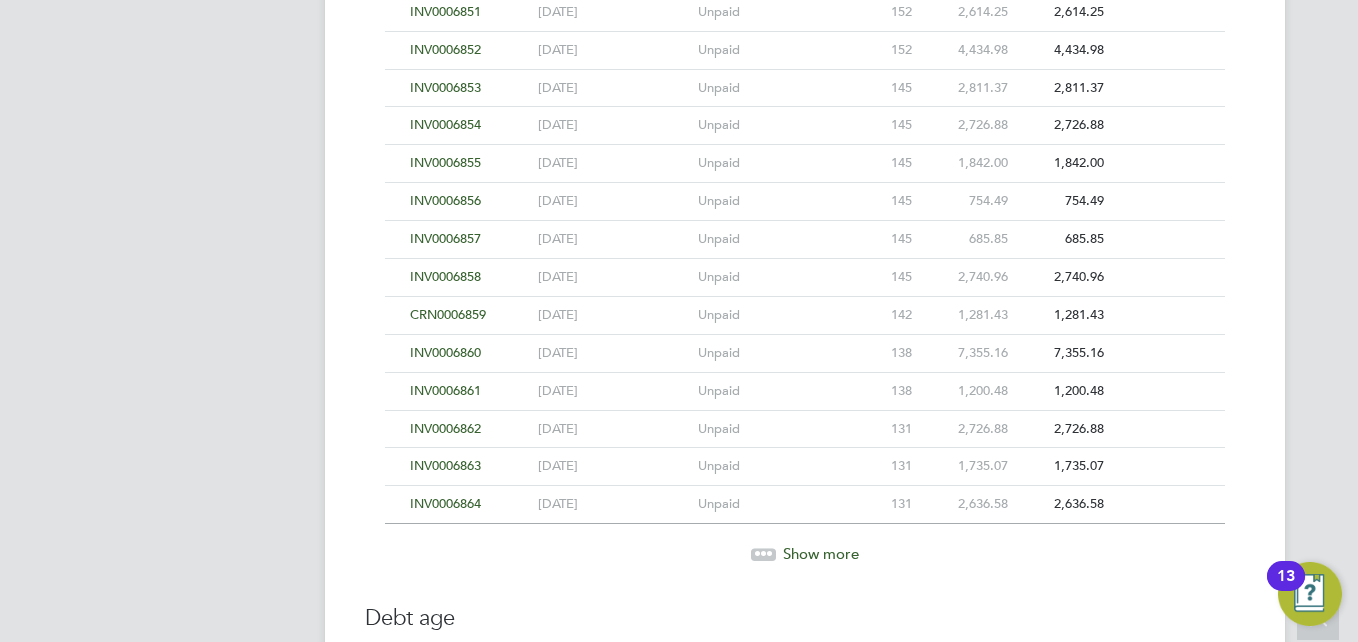 scroll, scrollTop: 5773, scrollLeft: 0, axis: vertical 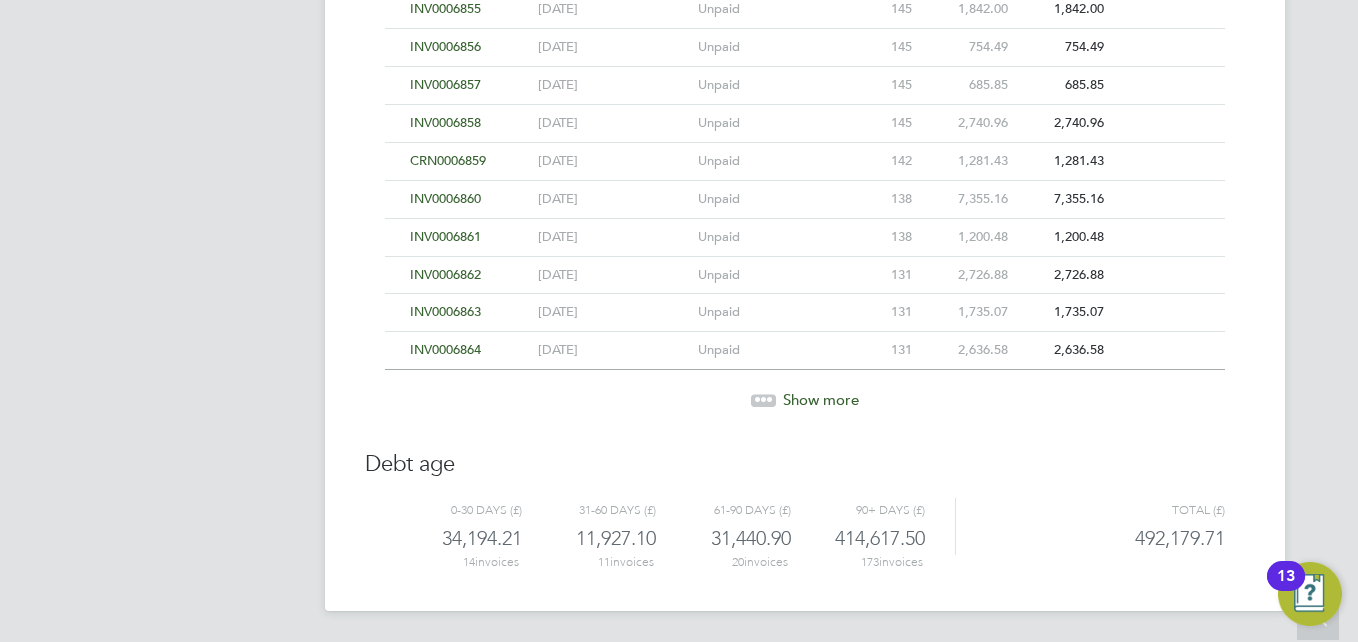 click 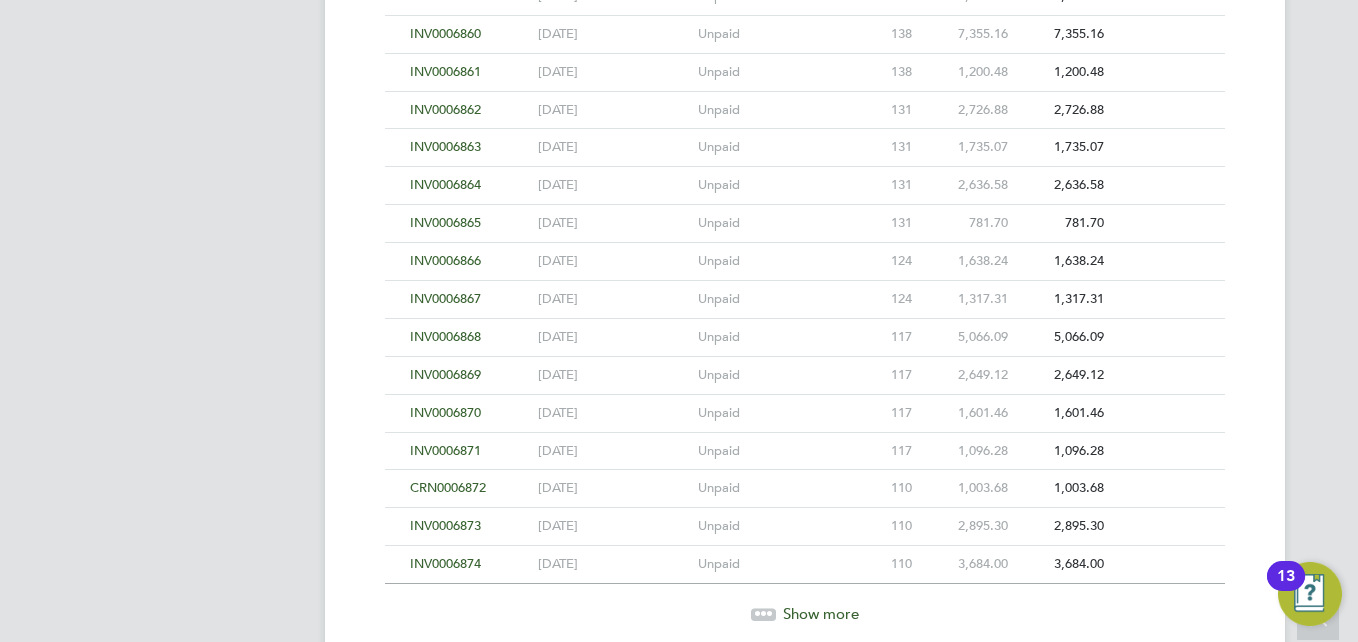 scroll, scrollTop: 6152, scrollLeft: 0, axis: vertical 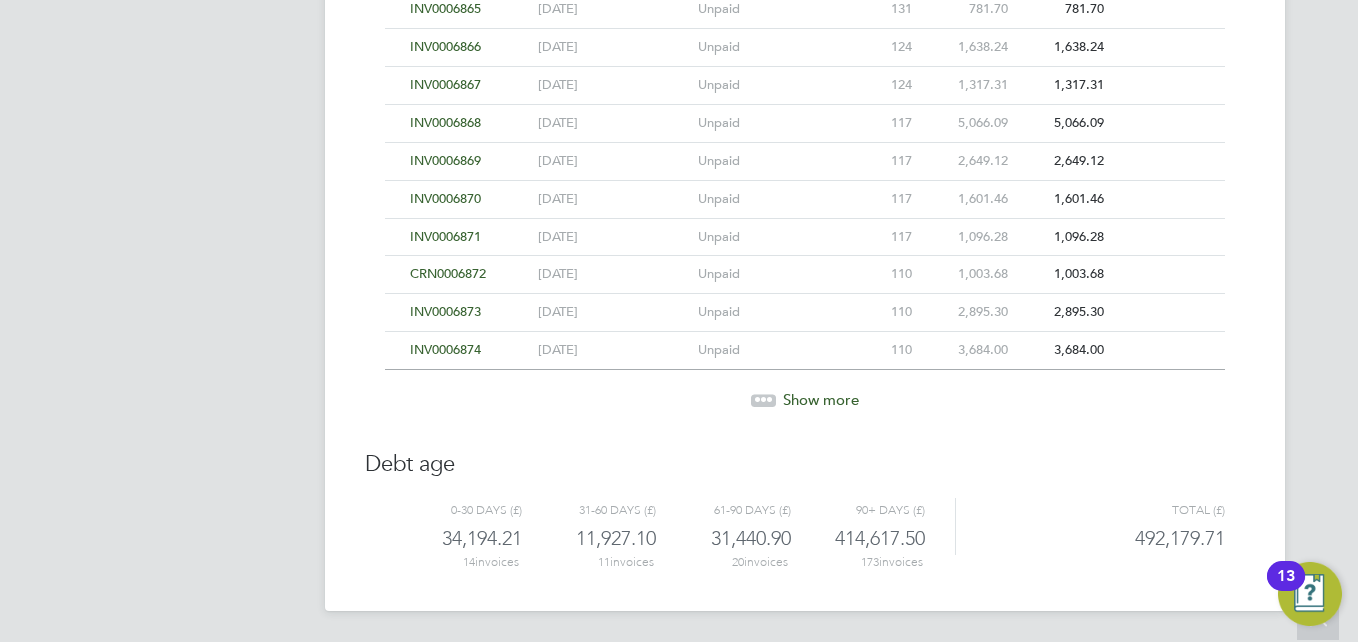 click 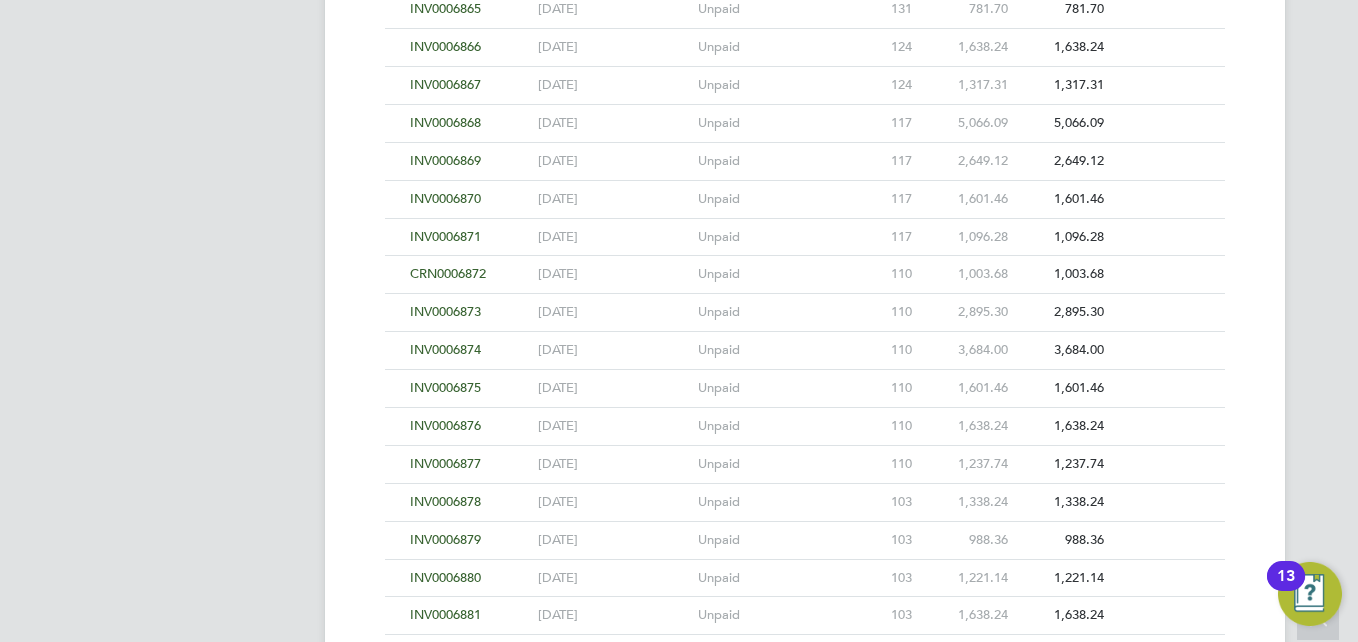 scroll, scrollTop: 6531, scrollLeft: 0, axis: vertical 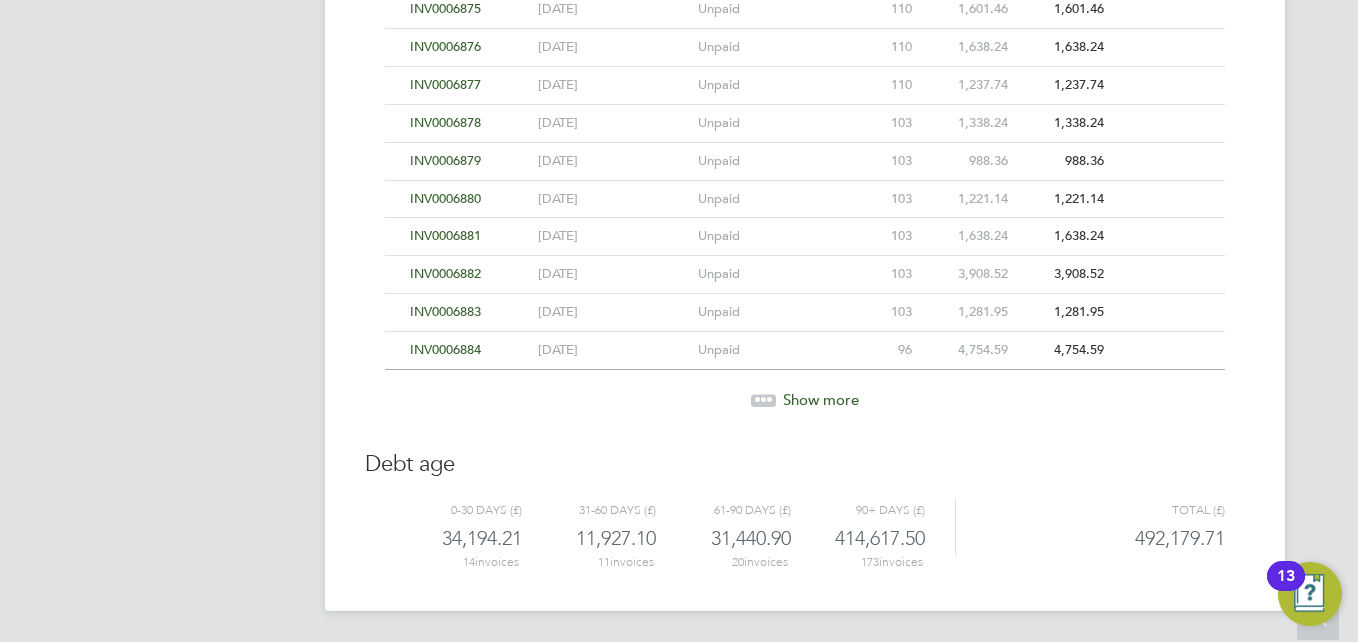 click 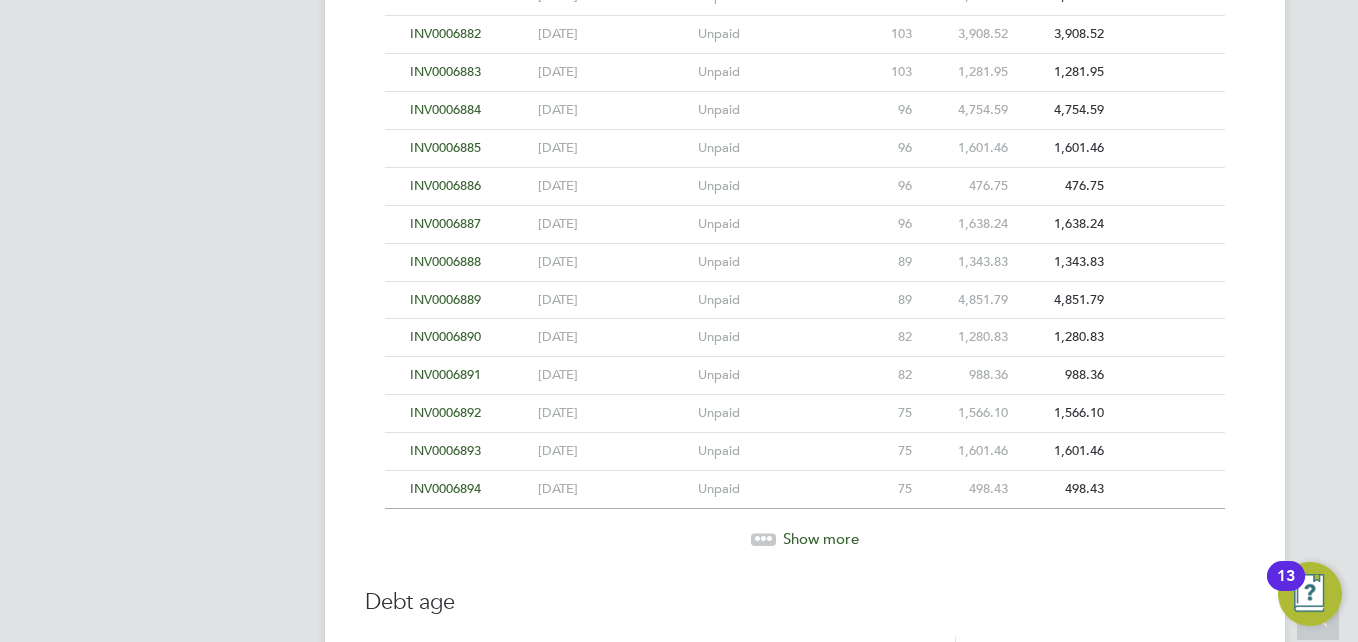 scroll, scrollTop: 6910, scrollLeft: 0, axis: vertical 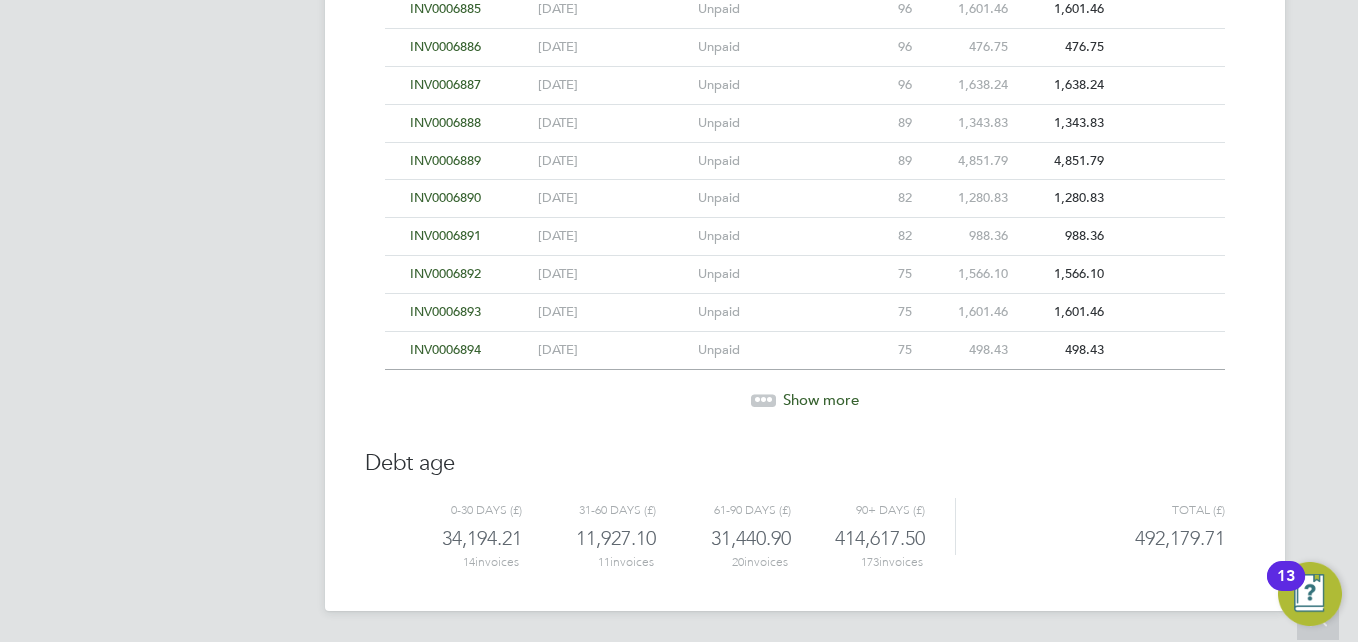 click 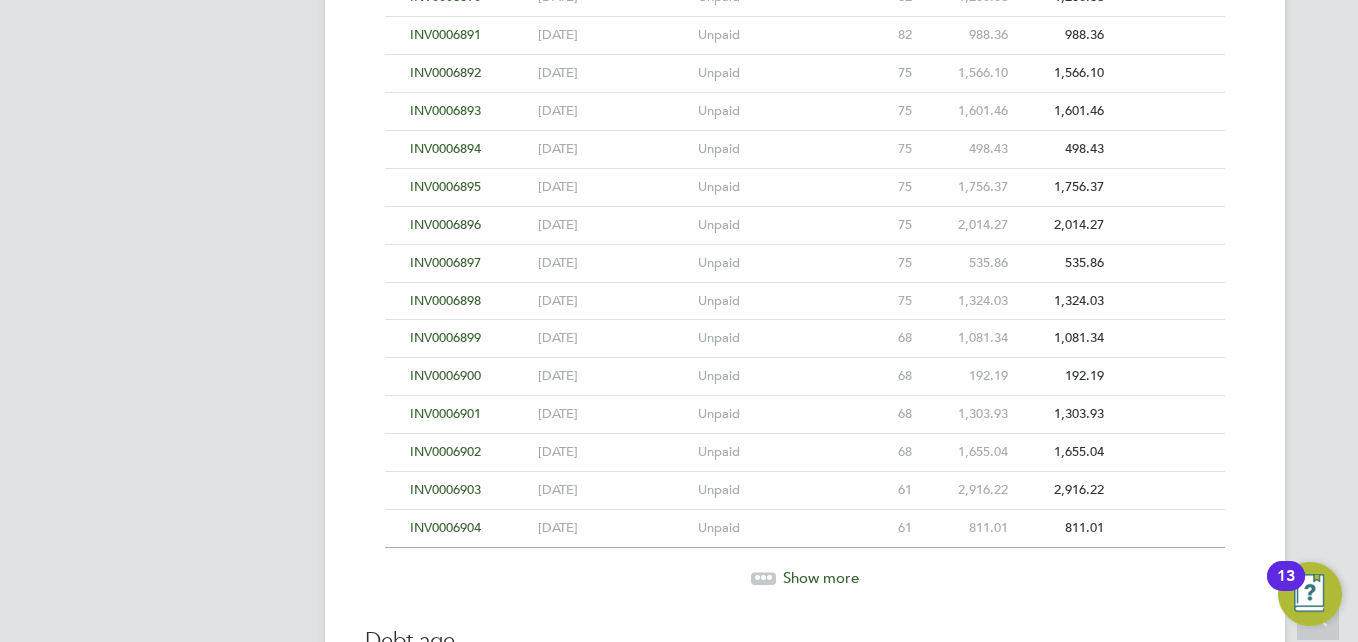 scroll, scrollTop: 7289, scrollLeft: 0, axis: vertical 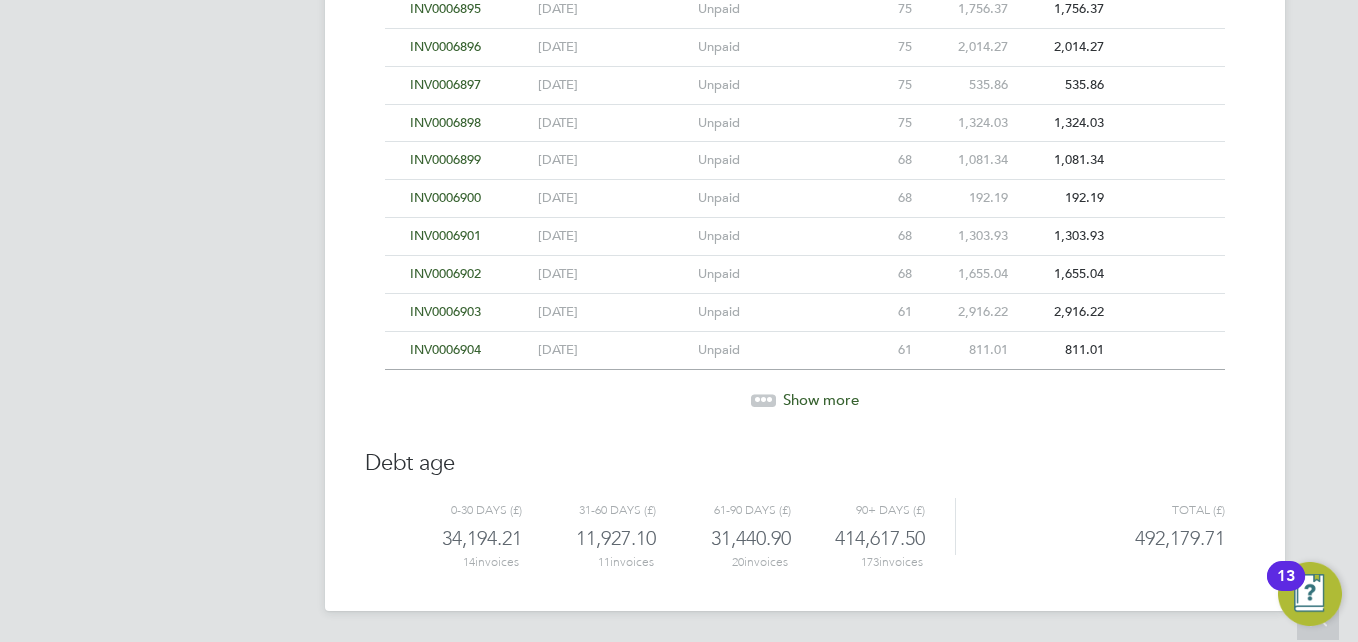 click 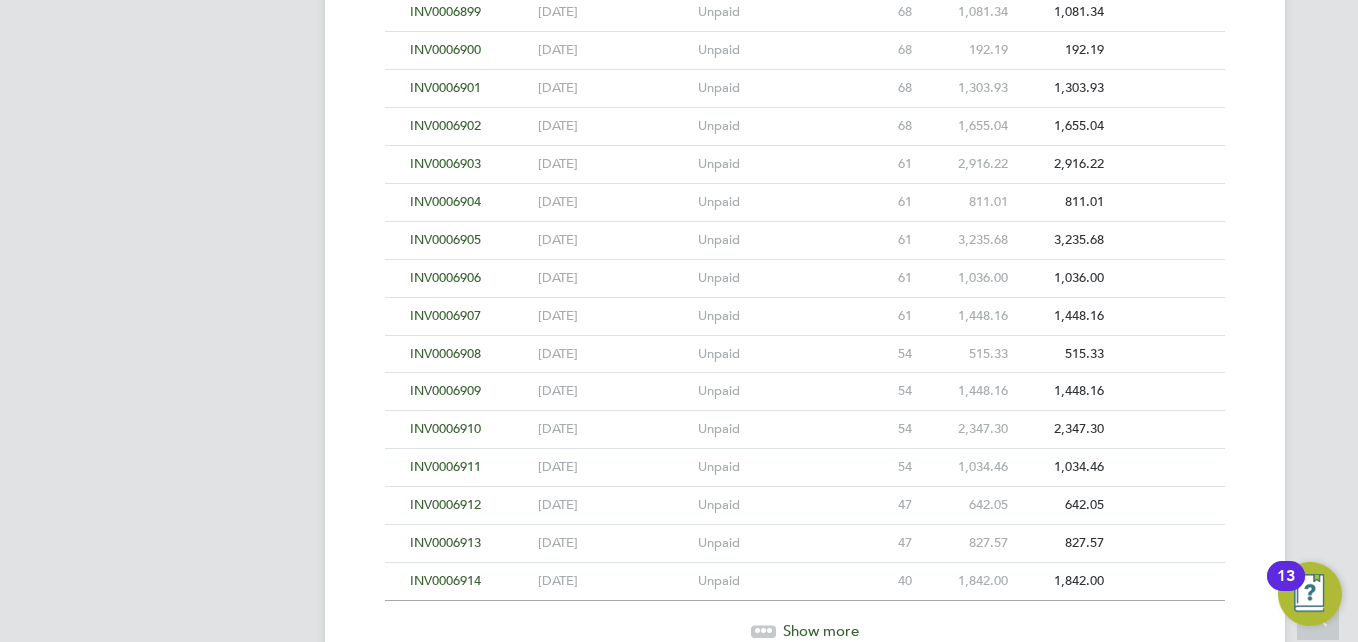 scroll, scrollTop: 7389, scrollLeft: 0, axis: vertical 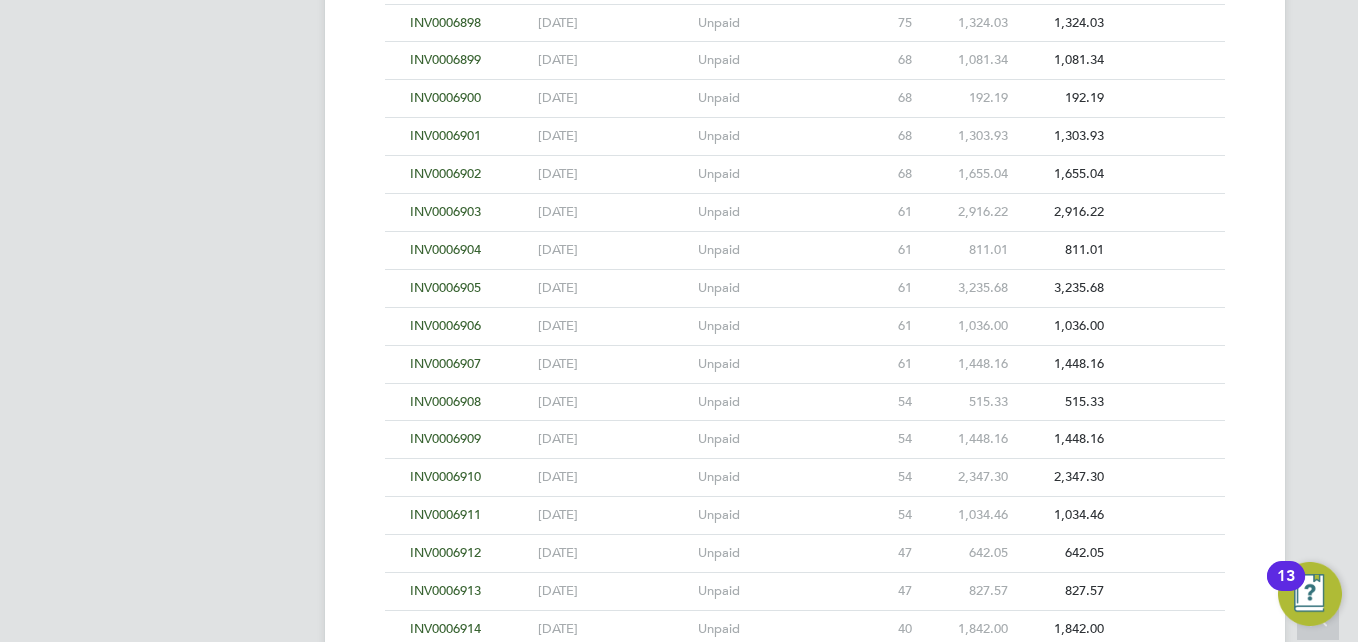 click on "INV0006907" 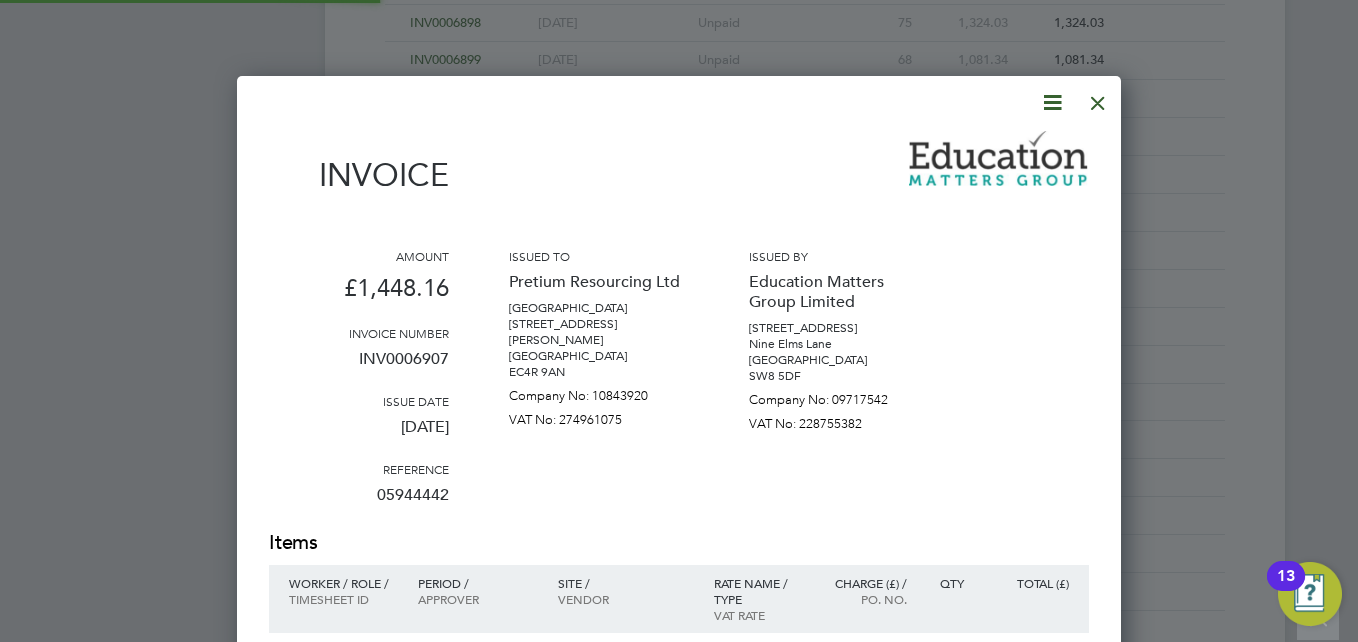scroll, scrollTop: 10, scrollLeft: 10, axis: both 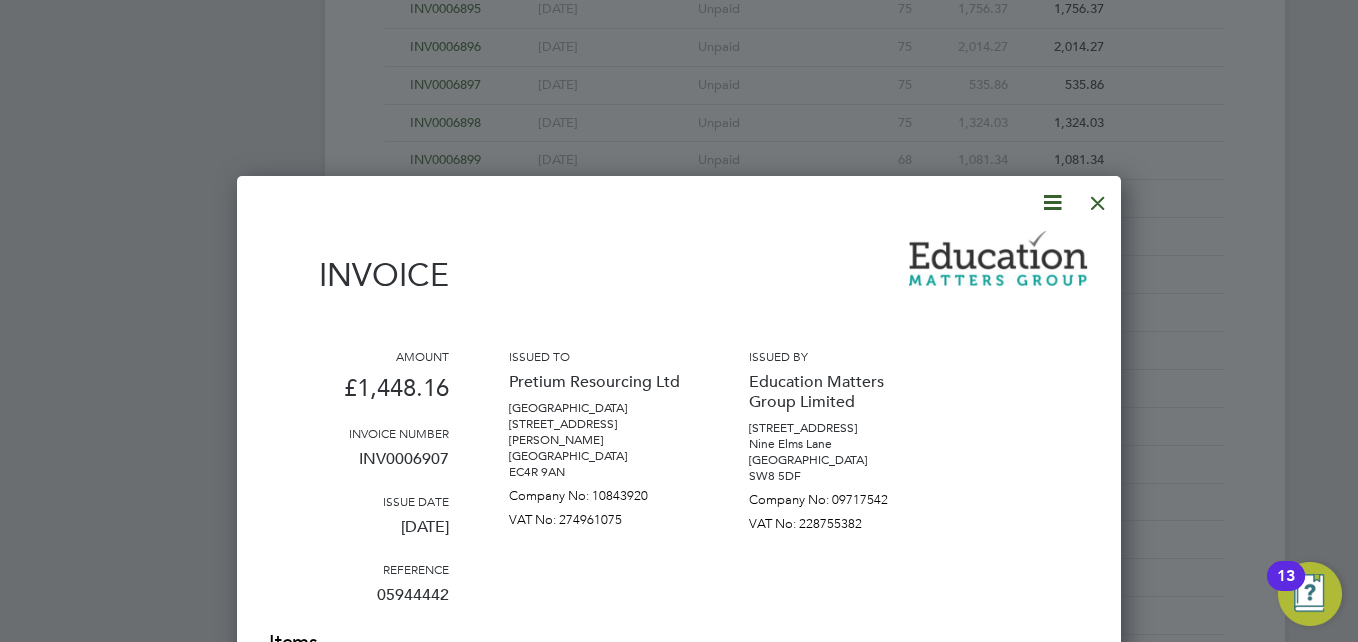 click at bounding box center (1098, 198) 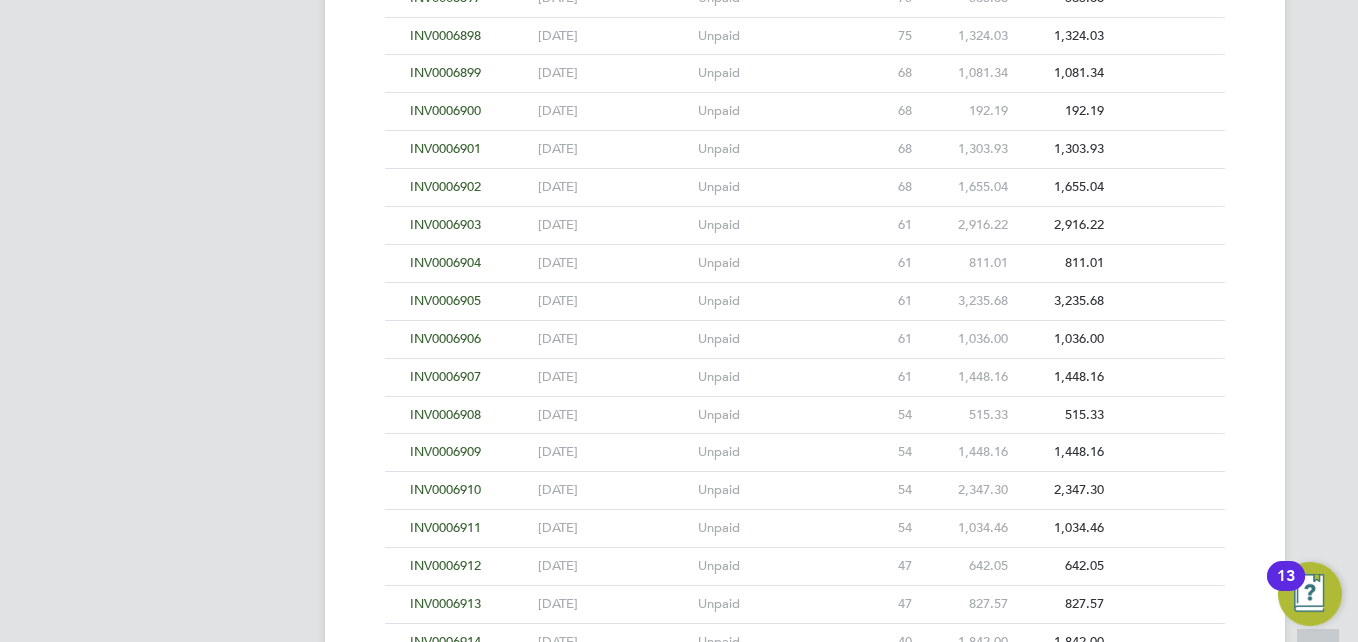scroll, scrollTop: 7389, scrollLeft: 0, axis: vertical 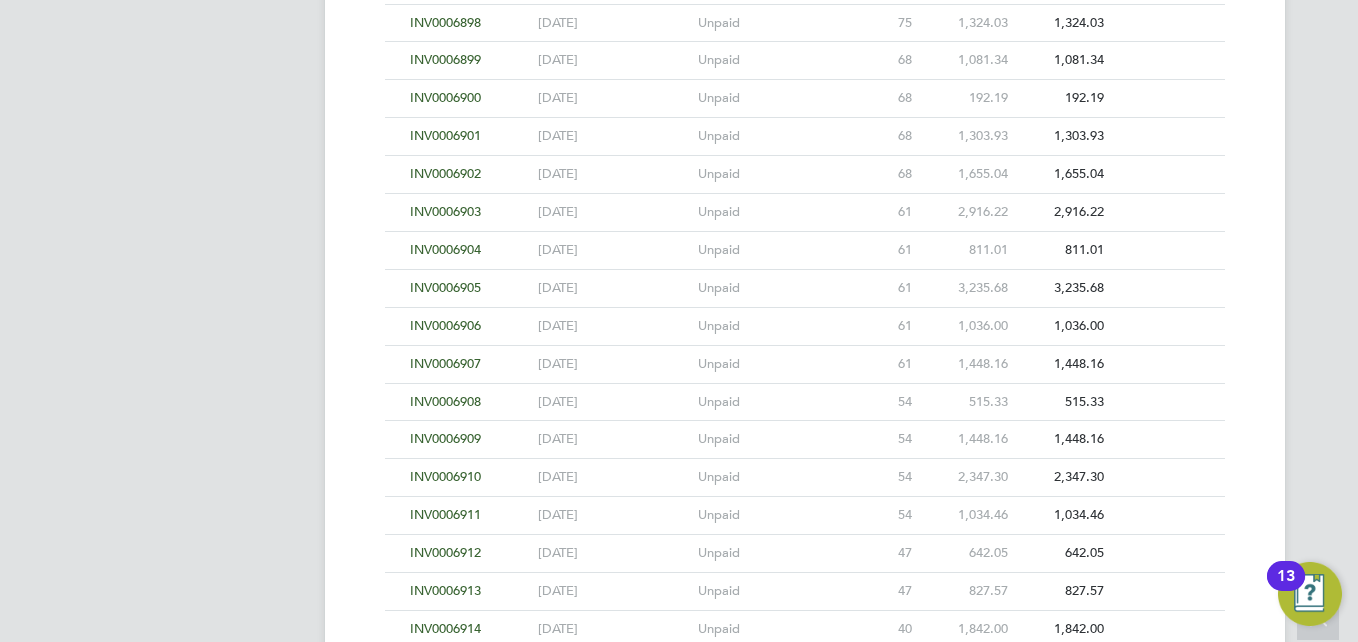 click on "INV0006905" 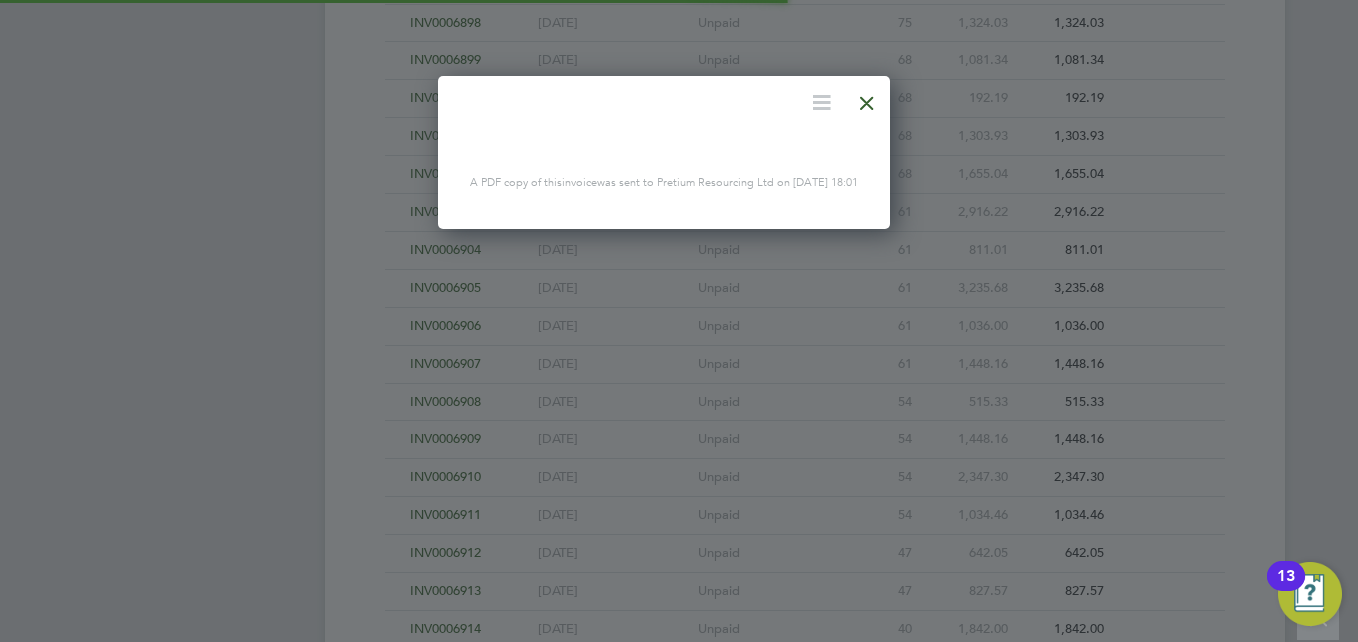 scroll, scrollTop: 10, scrollLeft: 10, axis: both 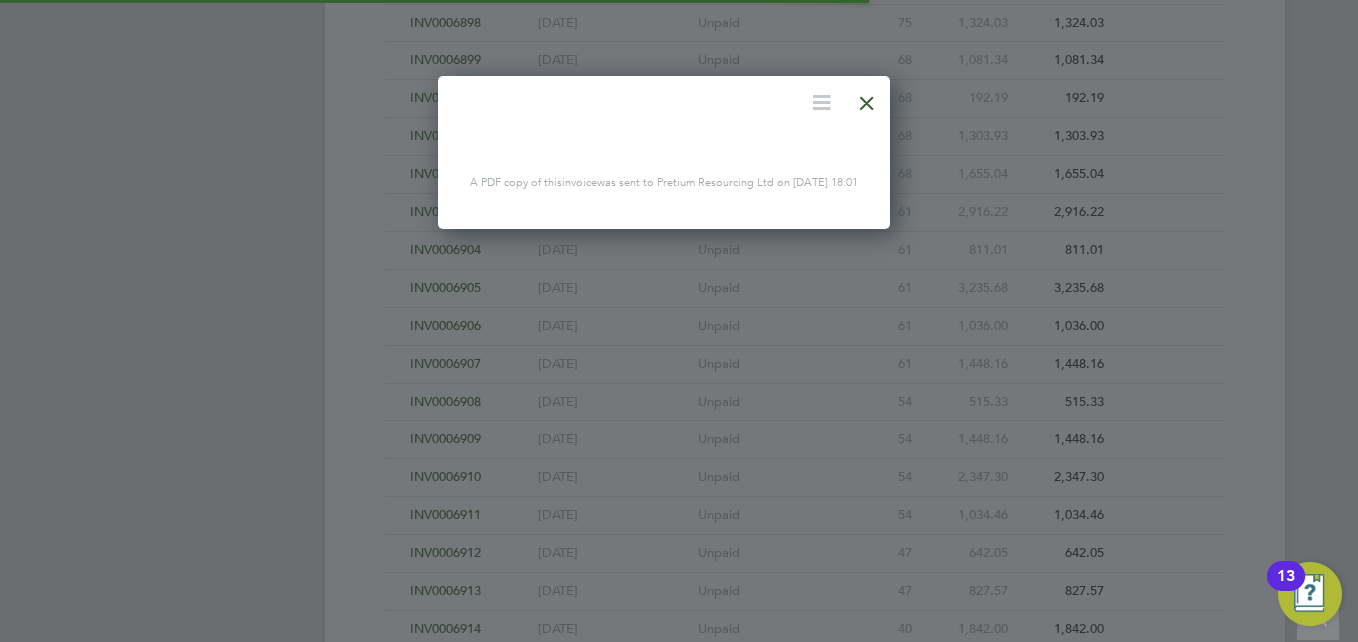 click at bounding box center [867, 98] 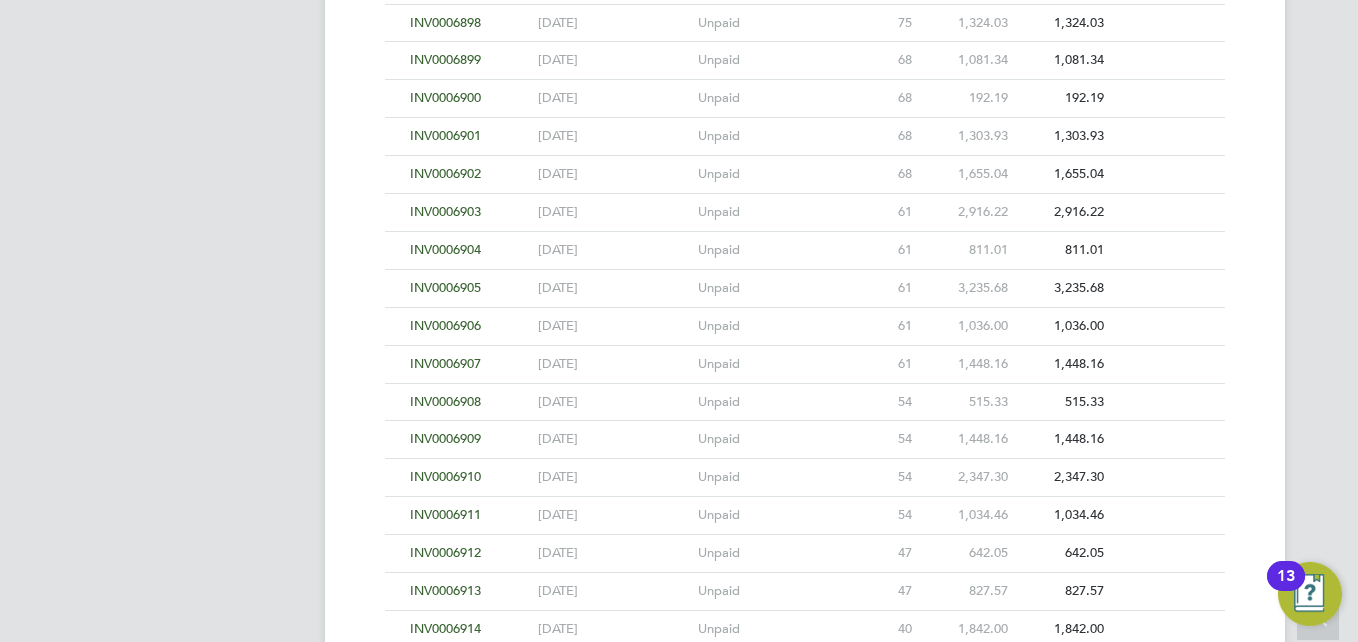 click on "INV0006905" 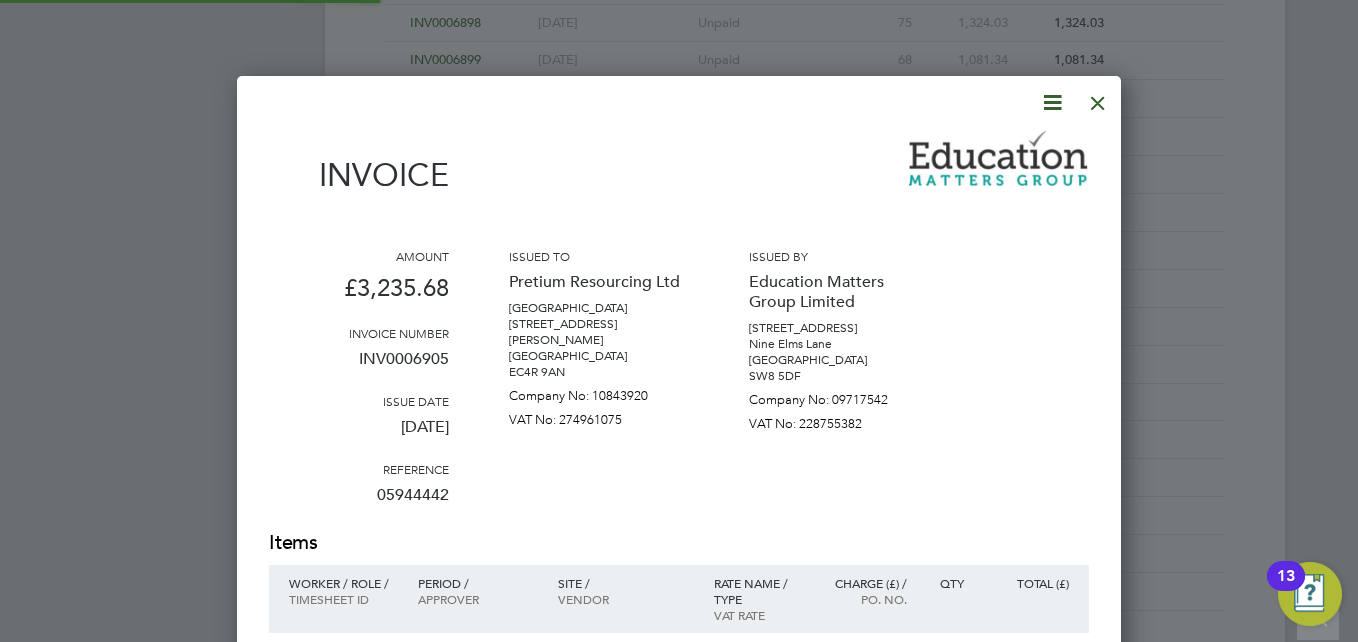 scroll, scrollTop: 10, scrollLeft: 10, axis: both 